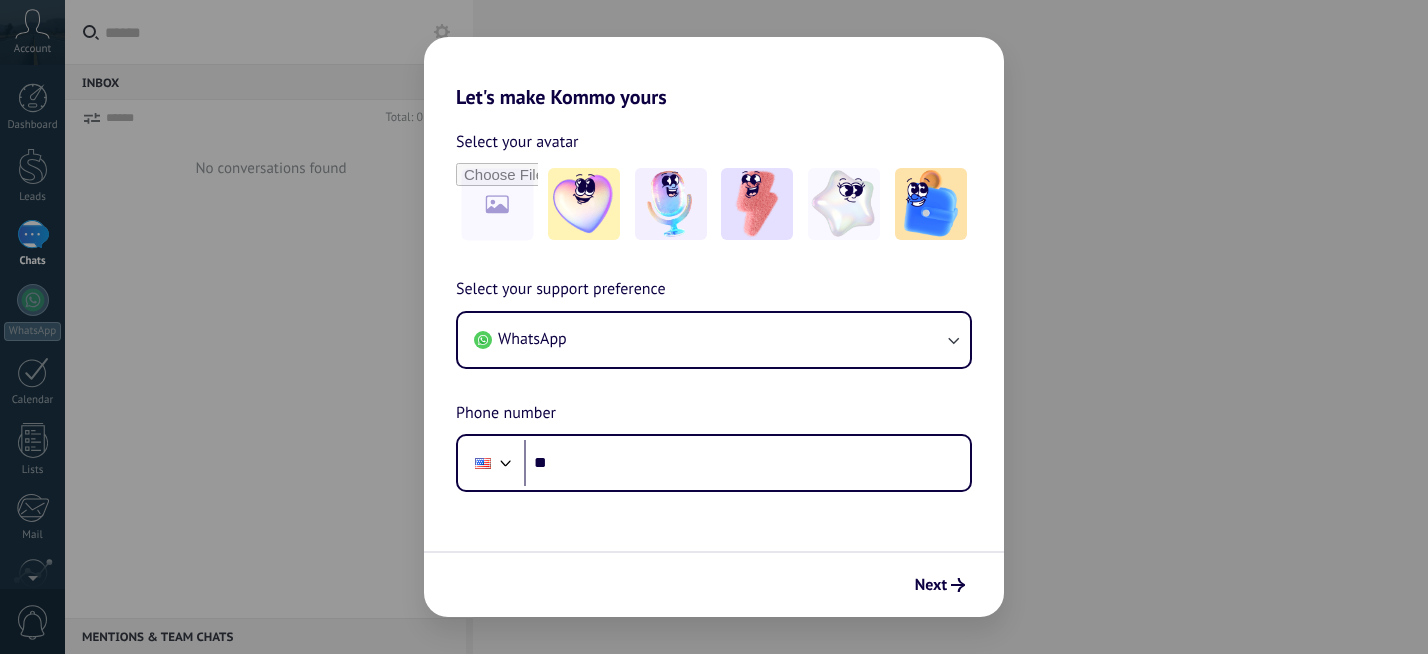 scroll, scrollTop: 0, scrollLeft: 0, axis: both 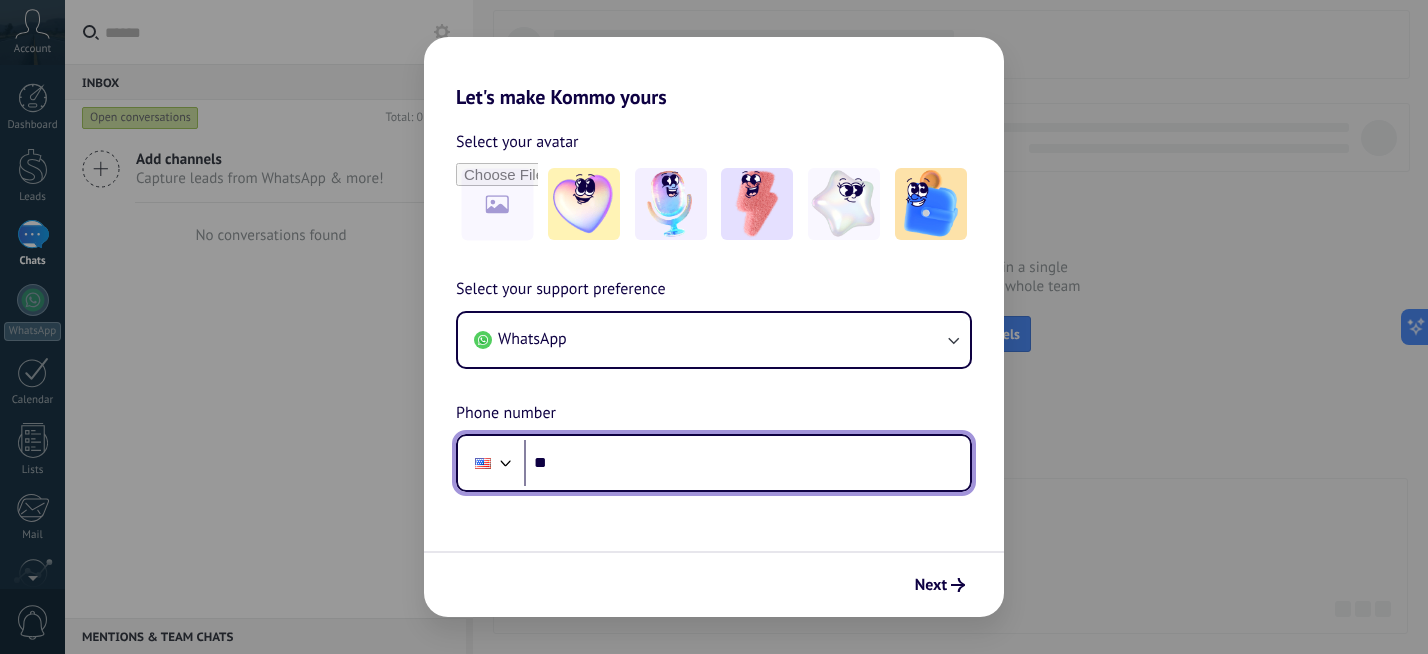 click at bounding box center (506, 461) 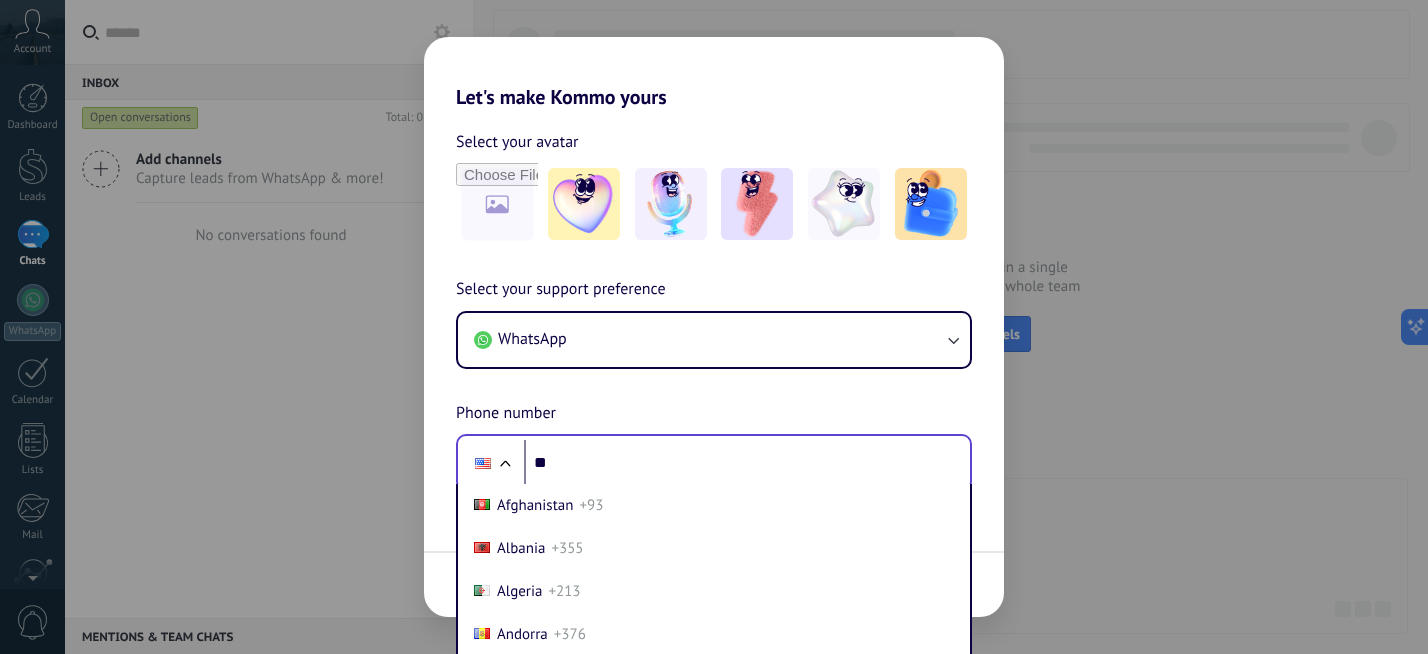 scroll, scrollTop: 68, scrollLeft: 0, axis: vertical 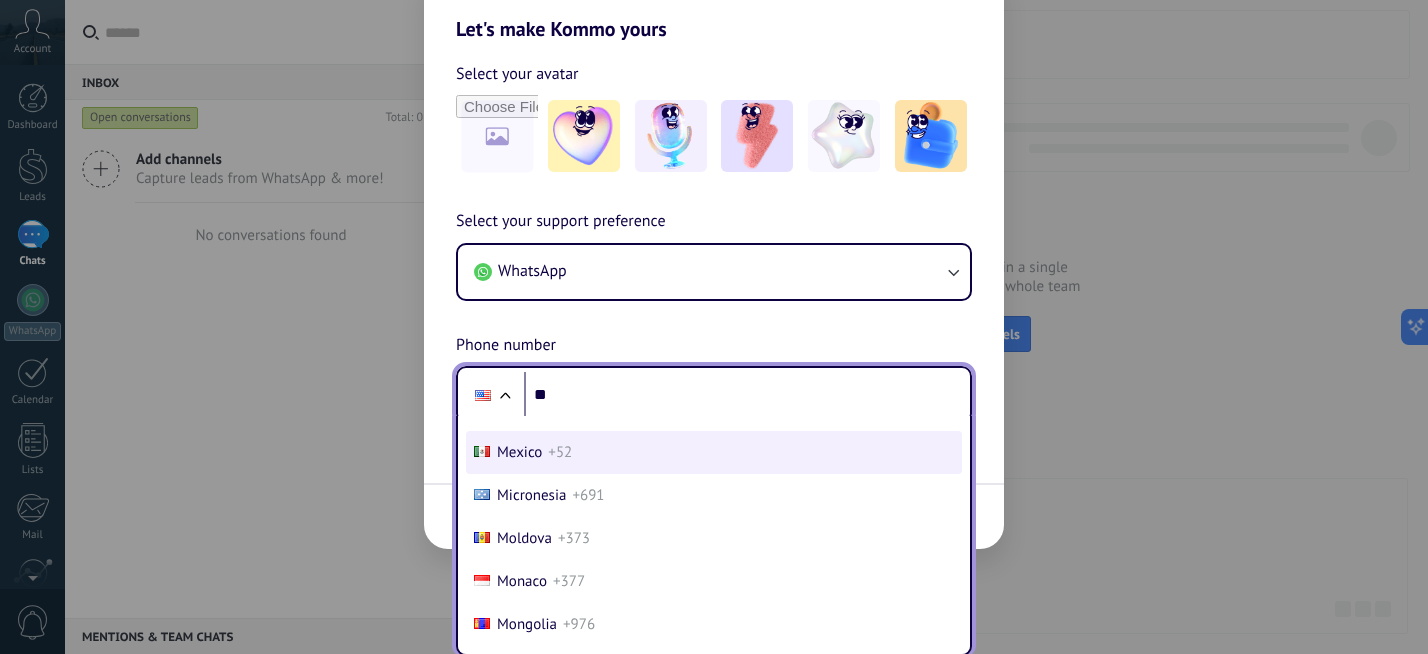 click on "Mexico +52" at bounding box center (714, 452) 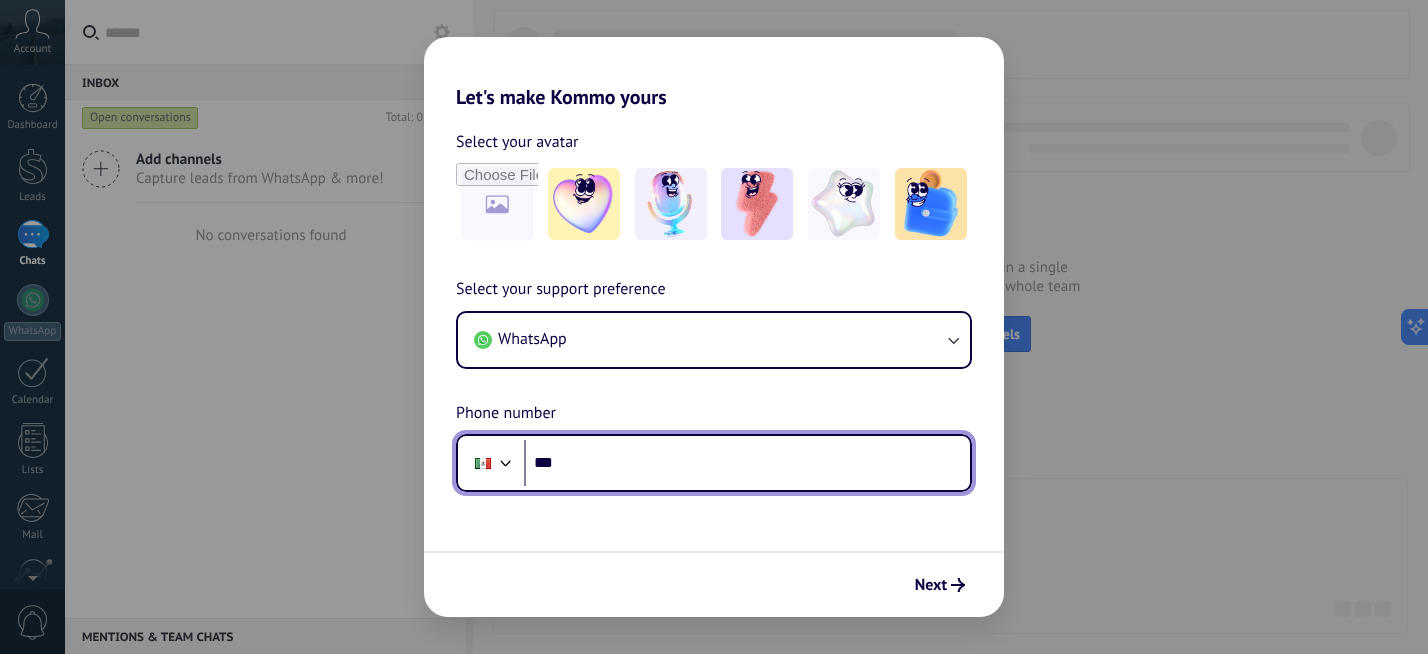 scroll, scrollTop: 0, scrollLeft: 0, axis: both 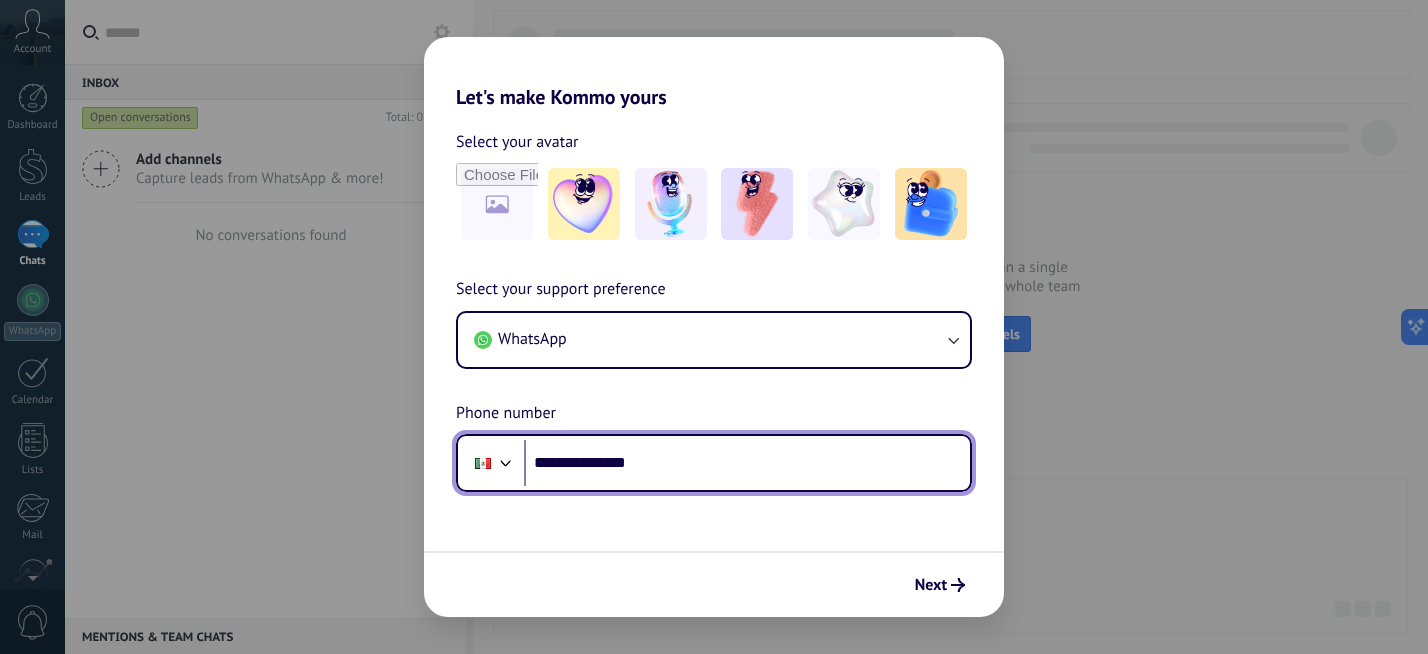 type on "**********" 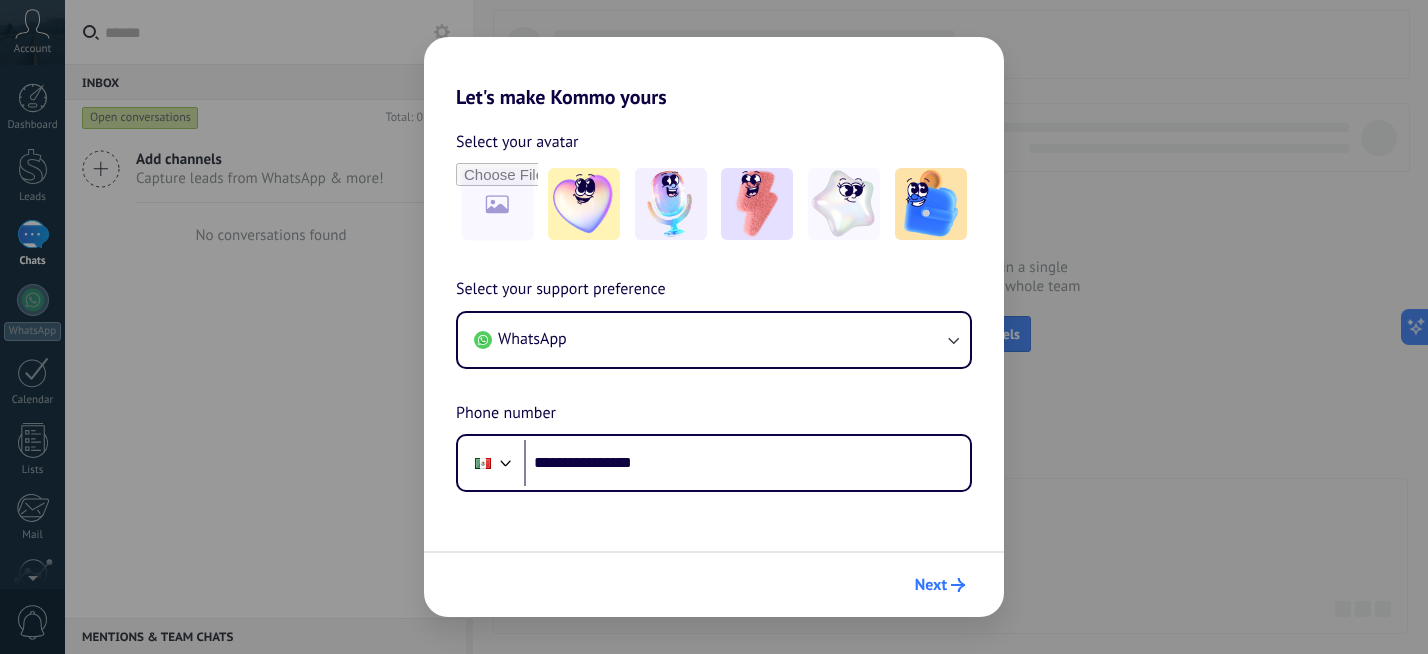 click on "Next" at bounding box center [931, 585] 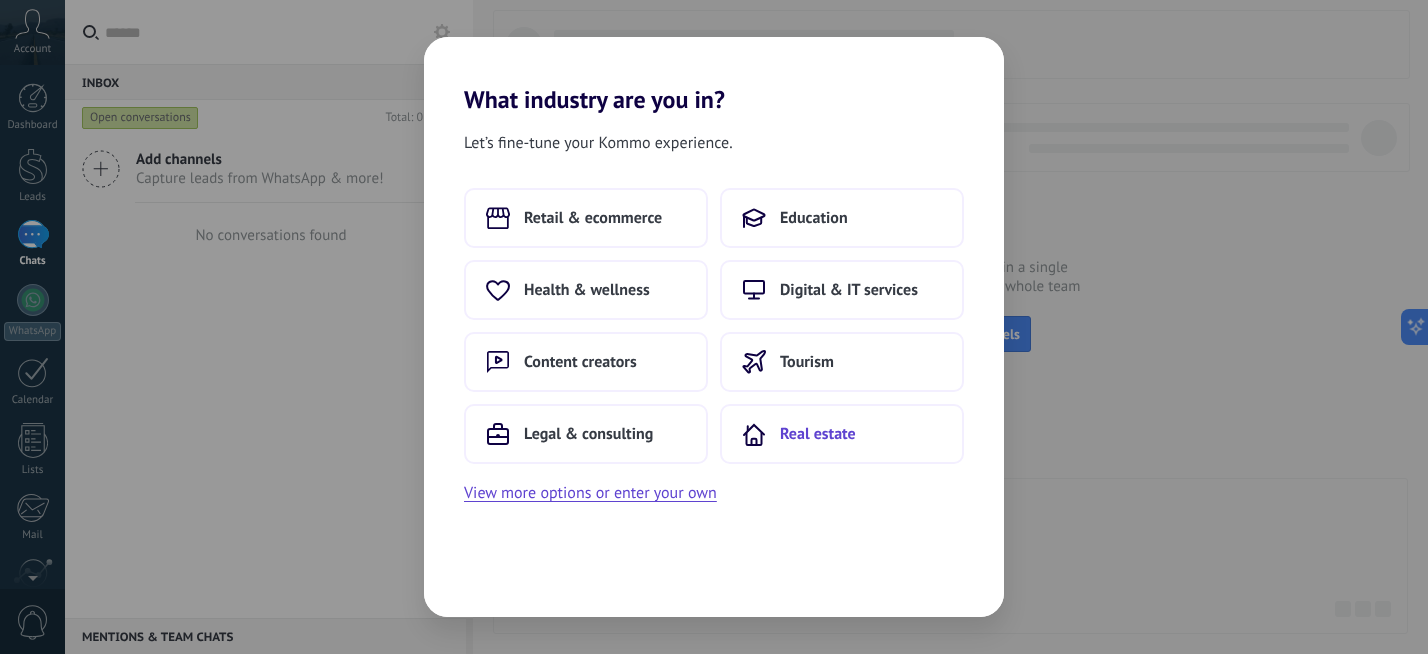click on "Real estate" at bounding box center (818, 434) 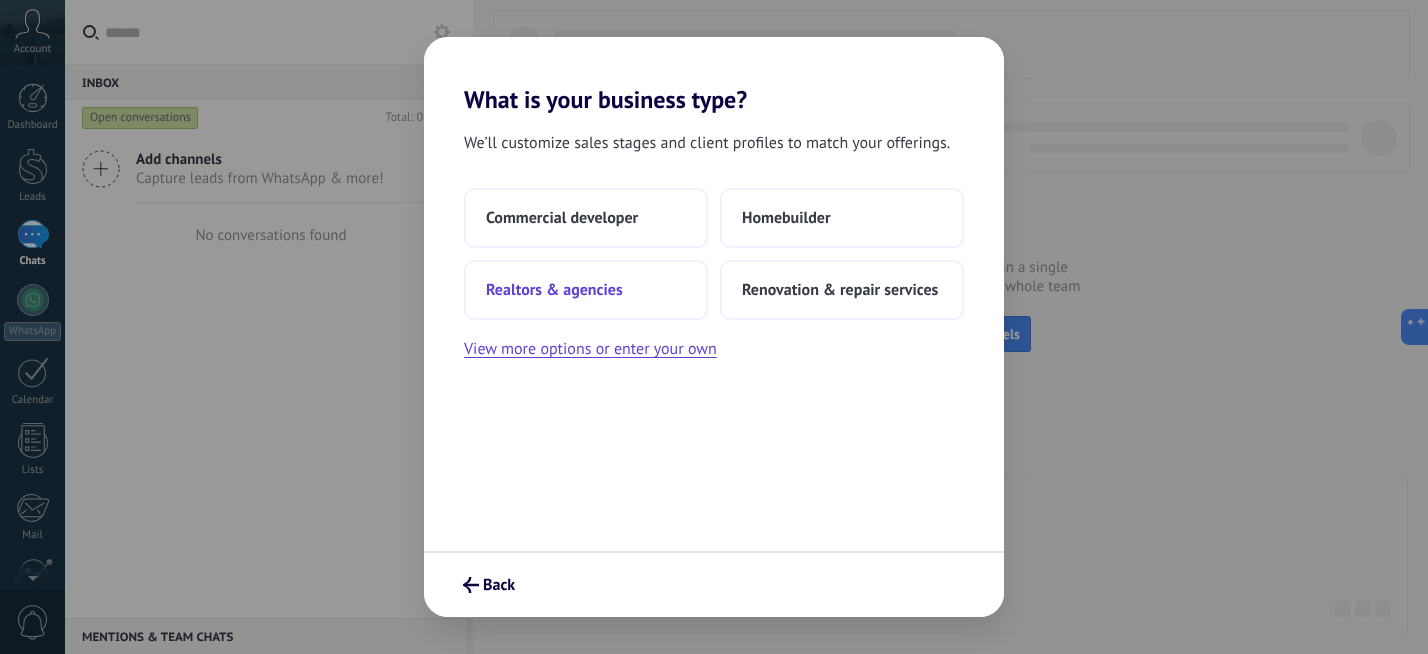 click on "Realtors & agencies" at bounding box center (586, 290) 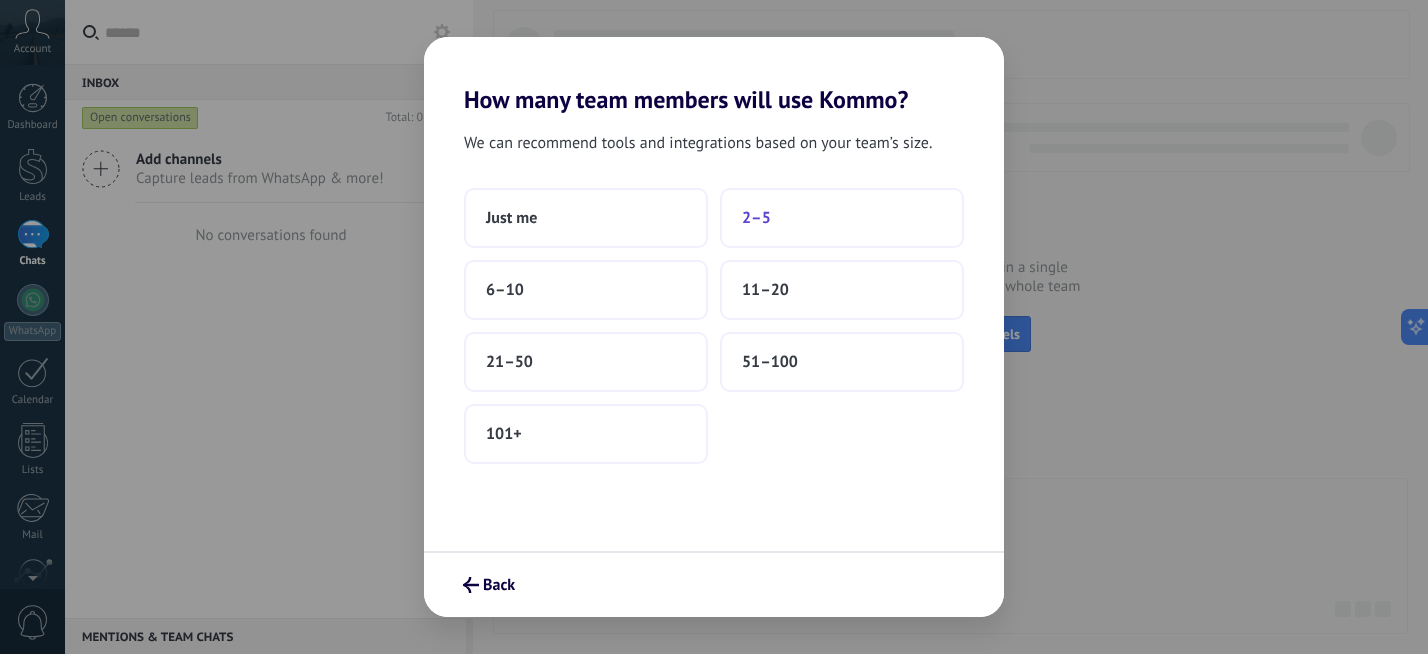 click on "2–5" at bounding box center [842, 218] 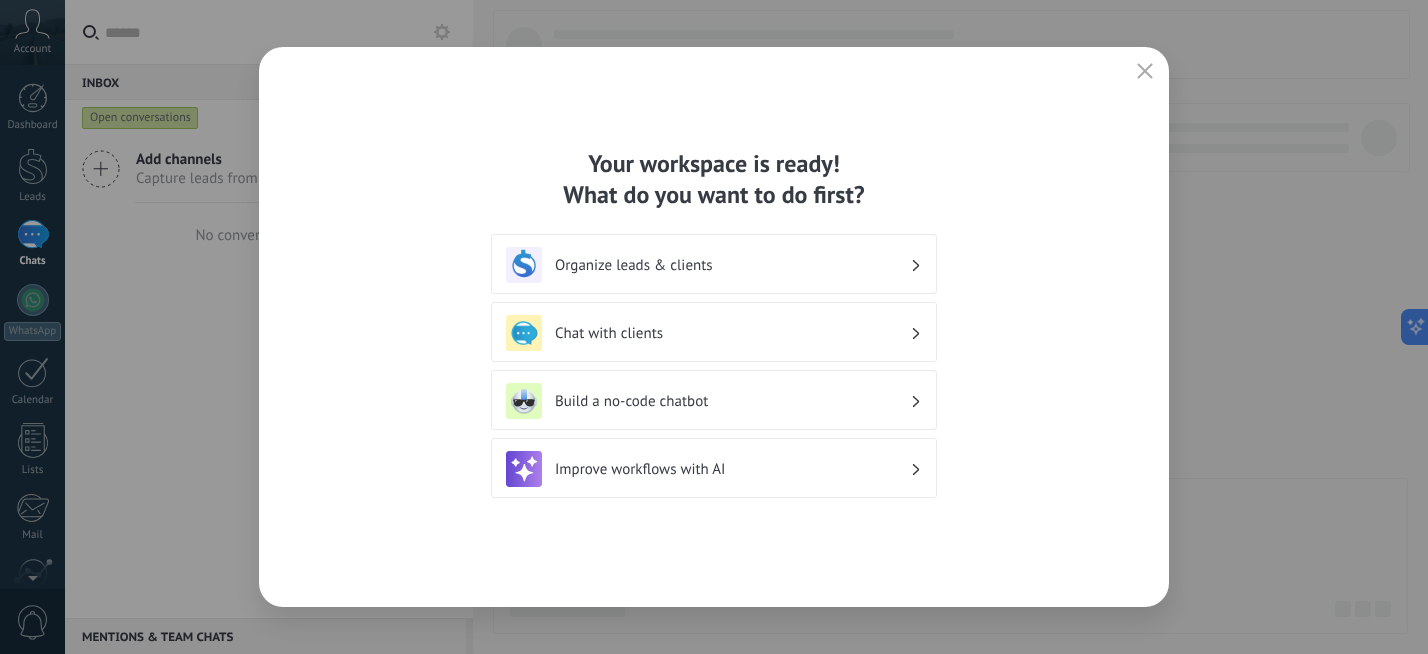 click on "Organize leads & clients" at bounding box center [732, 265] 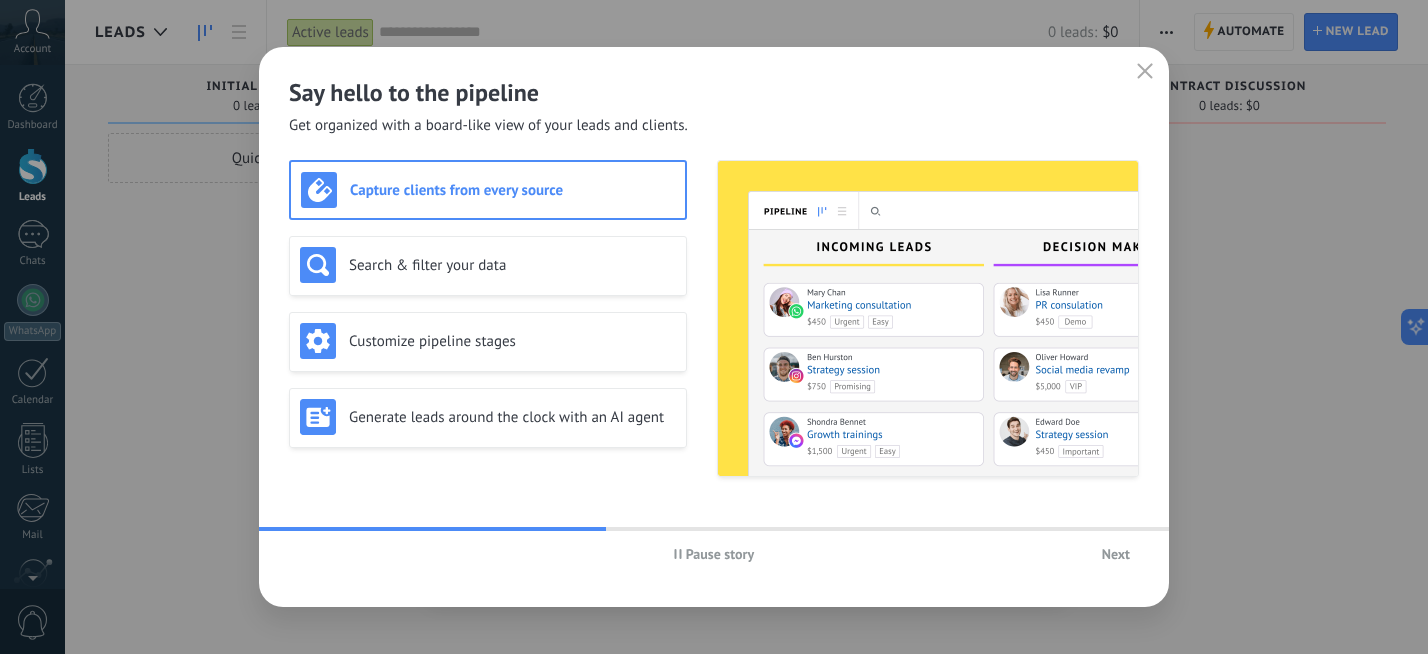 click on "Next" at bounding box center [1116, 554] 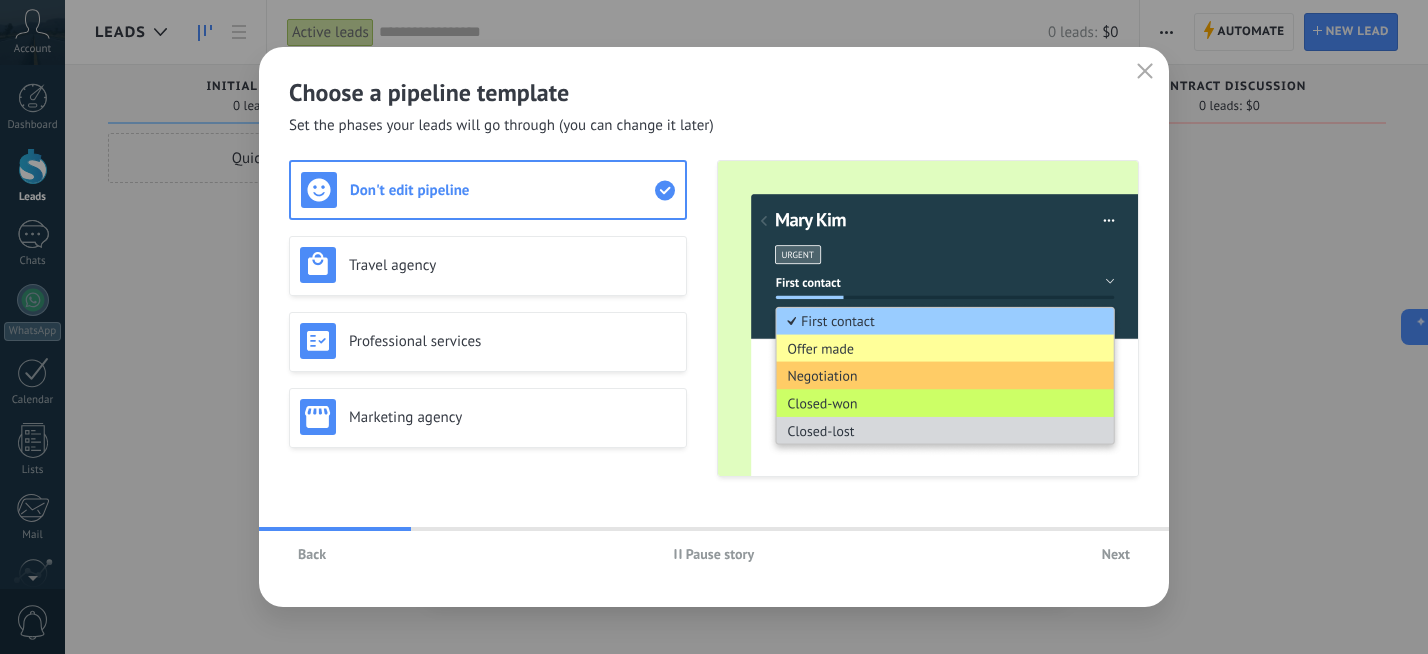 click 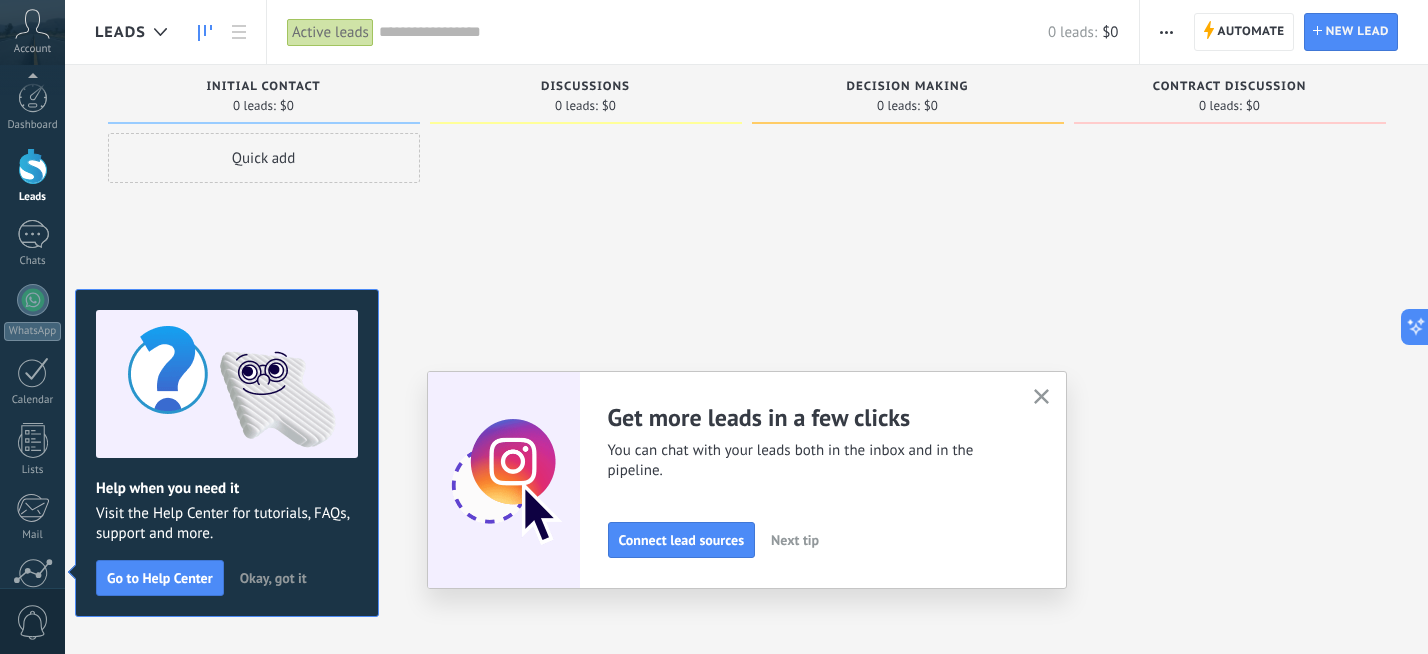 scroll, scrollTop: 178, scrollLeft: 0, axis: vertical 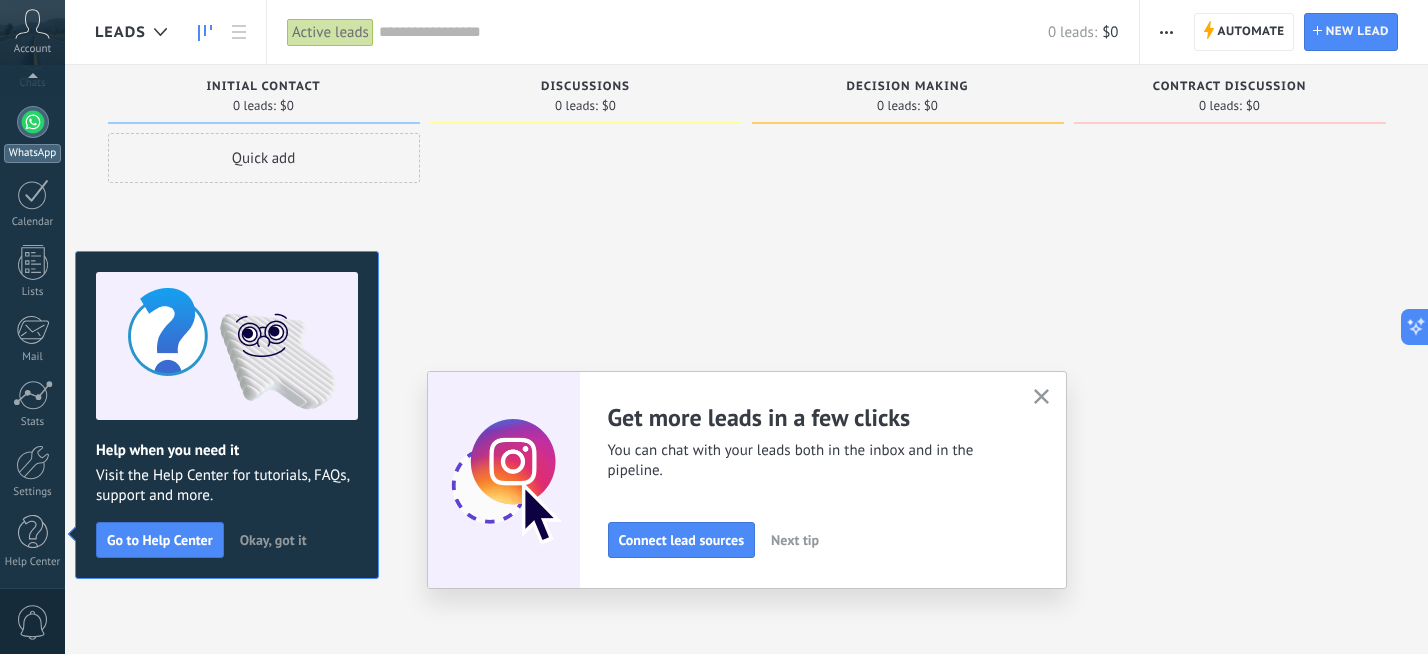 click at bounding box center (33, 122) 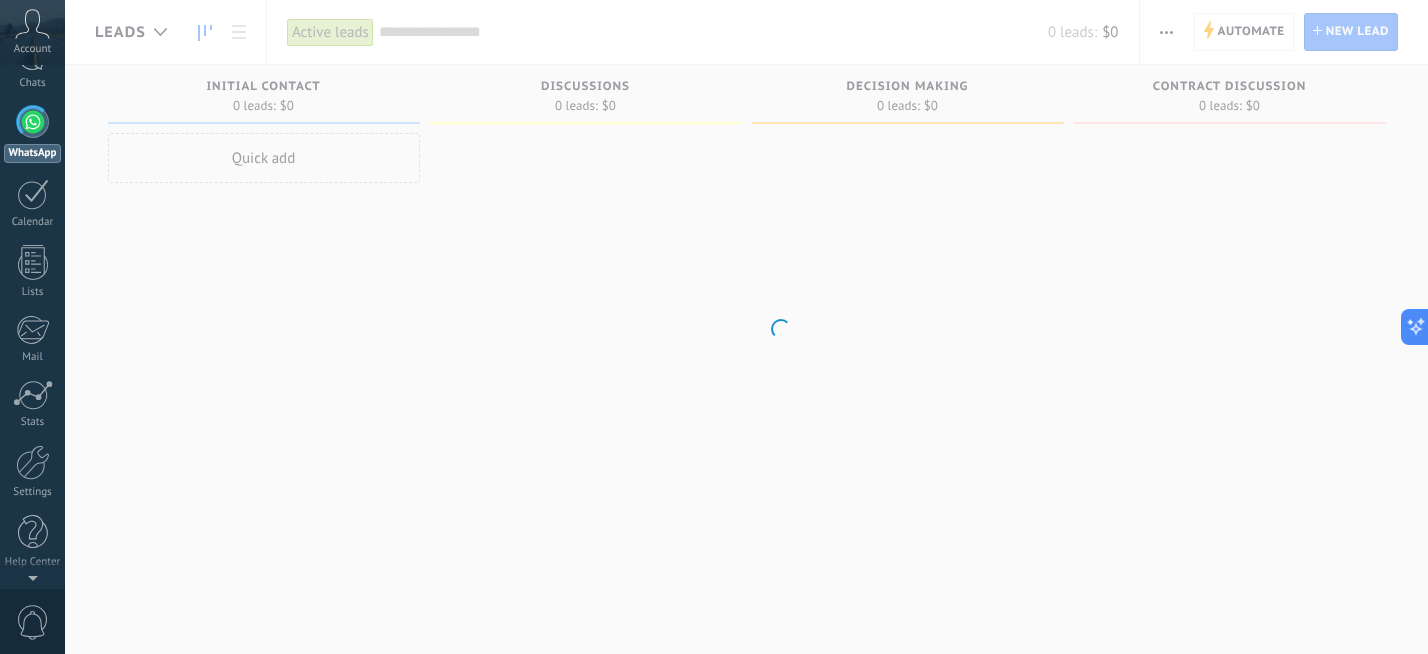 scroll, scrollTop: 0, scrollLeft: 0, axis: both 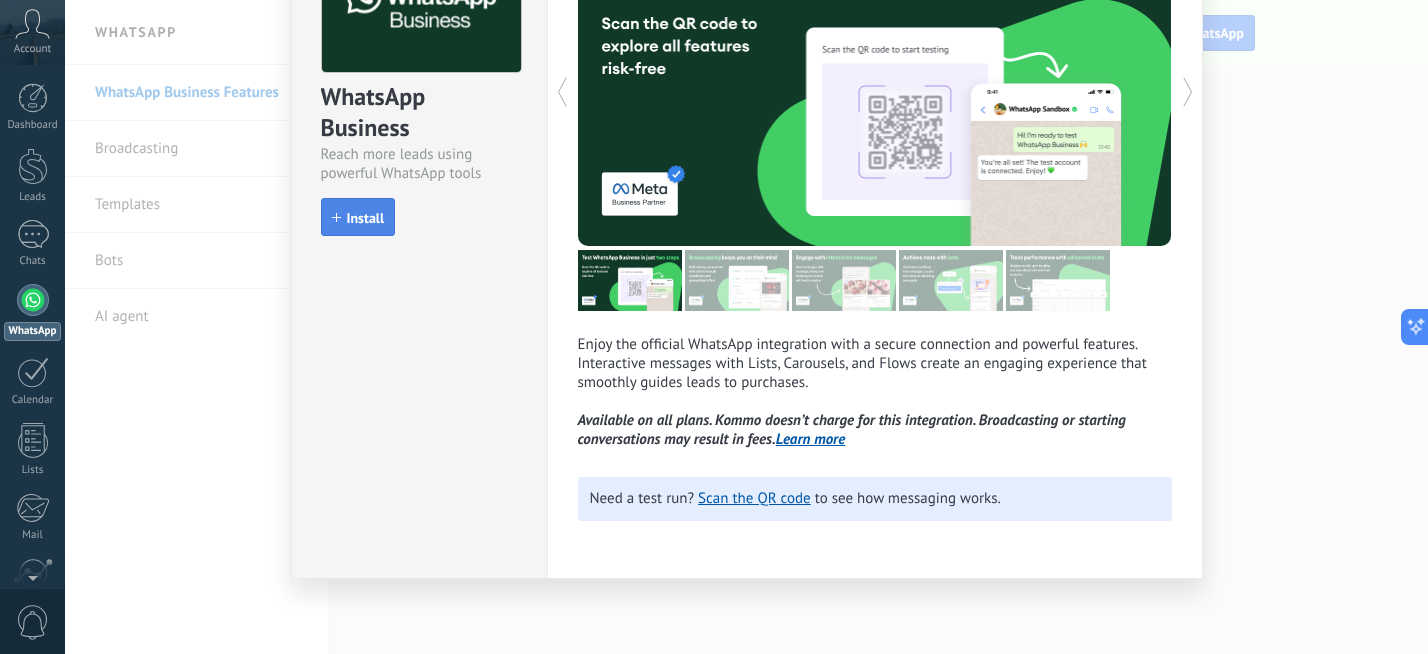 click on "Install" at bounding box center [366, 218] 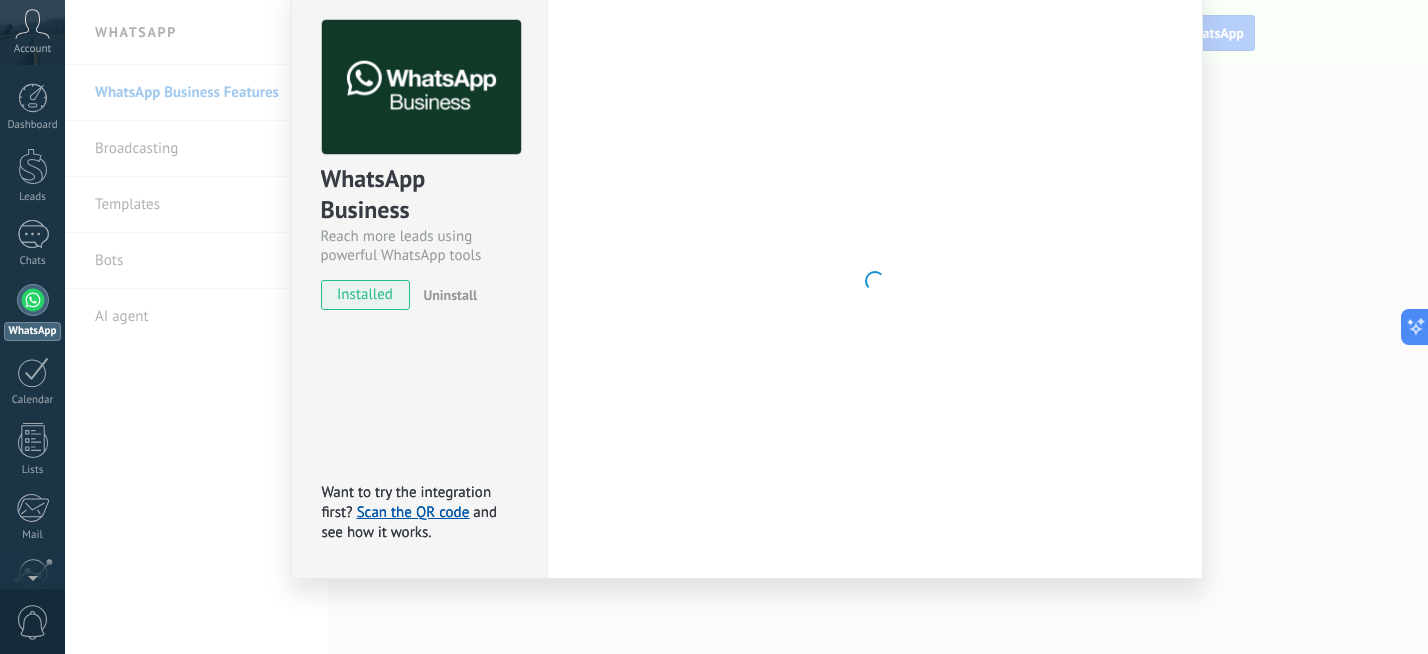 scroll, scrollTop: 168, scrollLeft: 0, axis: vertical 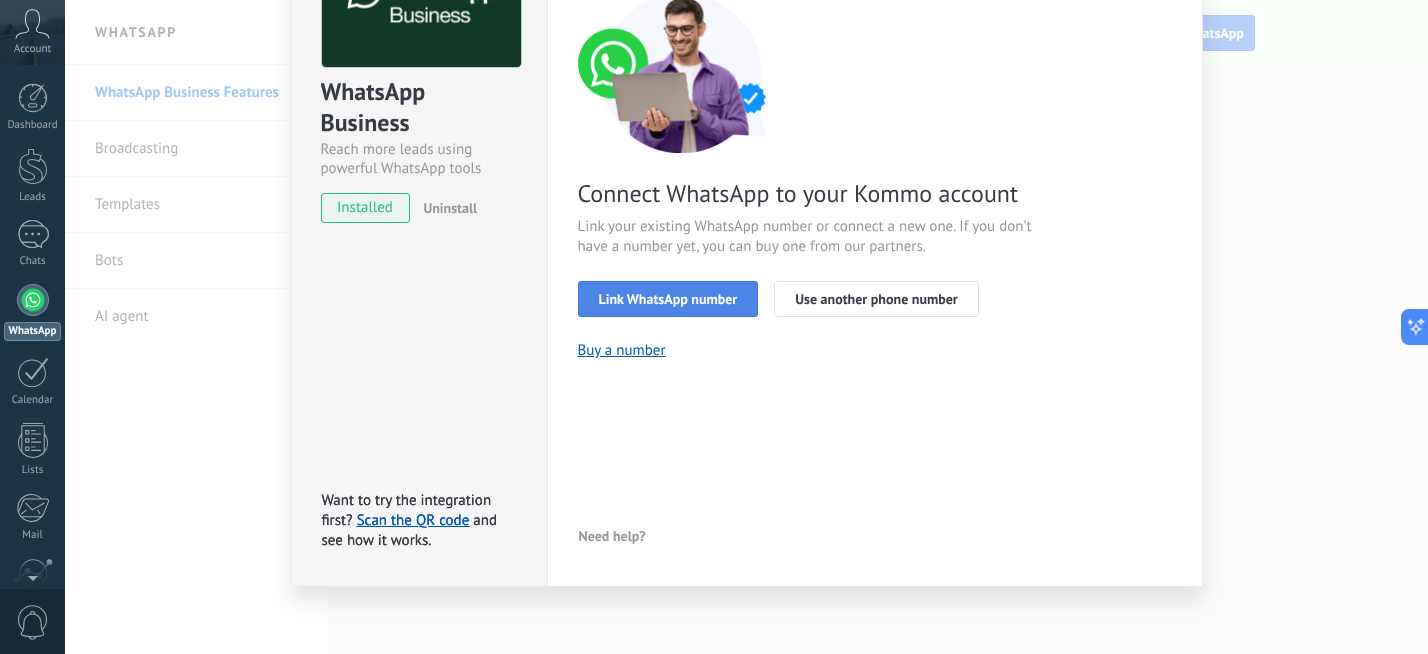 click on "Link WhatsApp number" at bounding box center [668, 299] 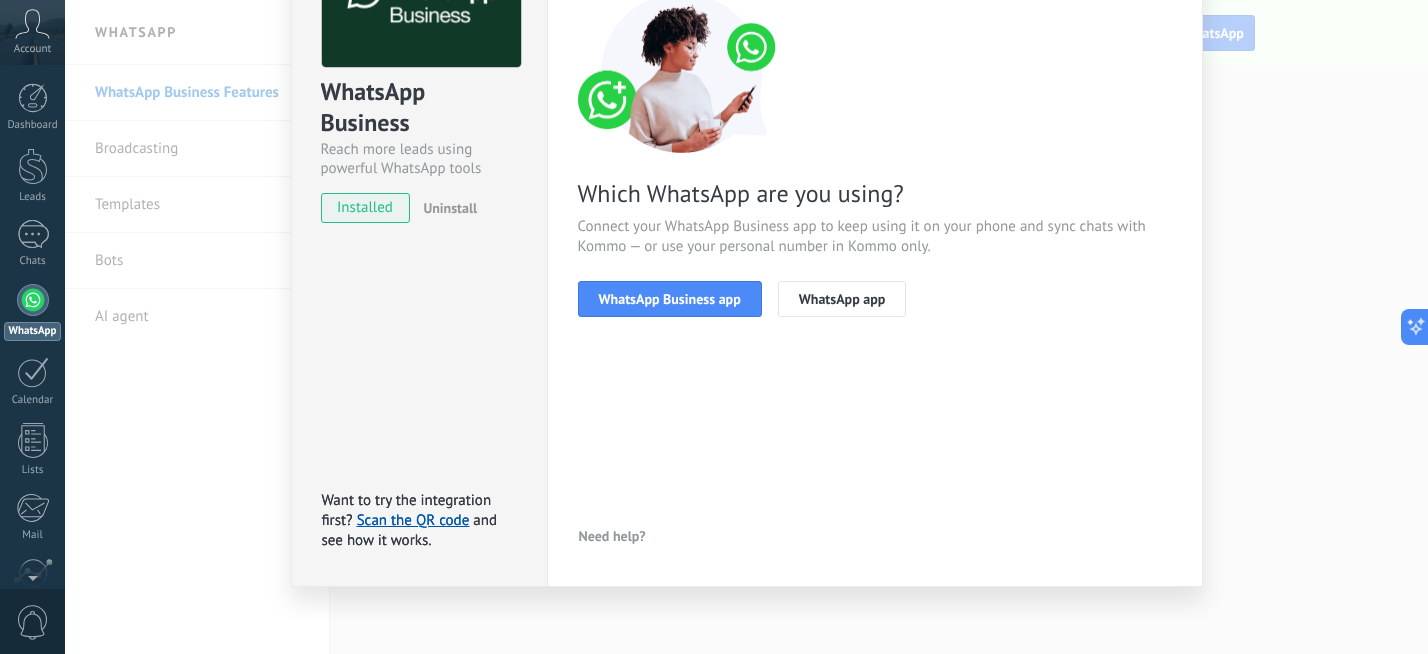 click on "WhatsApp Business app" at bounding box center (670, 299) 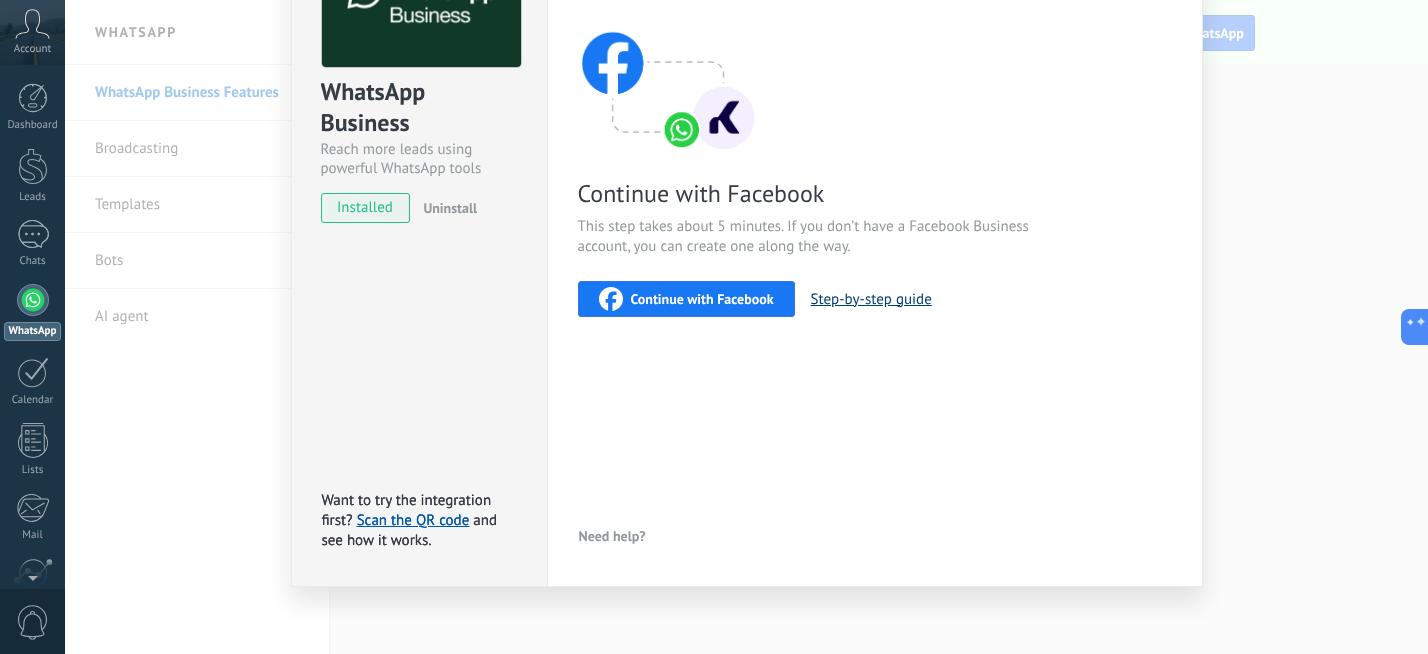 click on "Step-by-step guide" at bounding box center (871, 299) 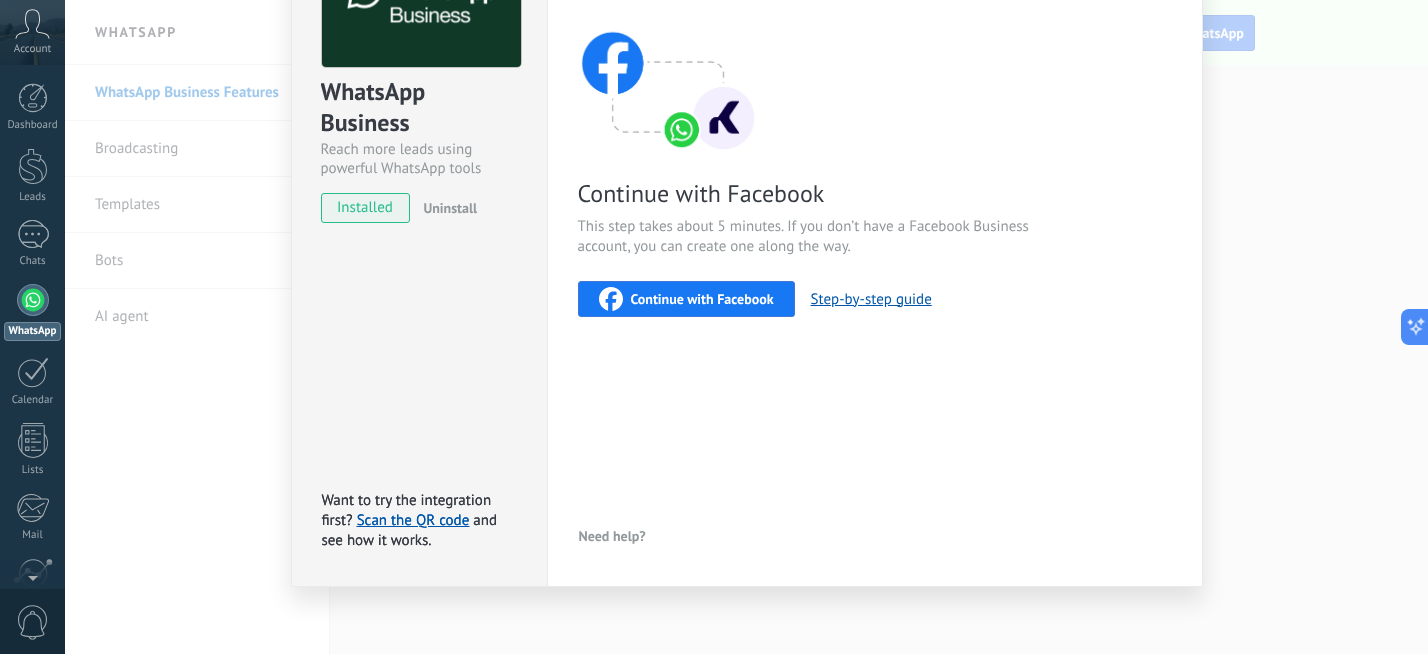 click on "Continue with Facebook" at bounding box center [702, 299] 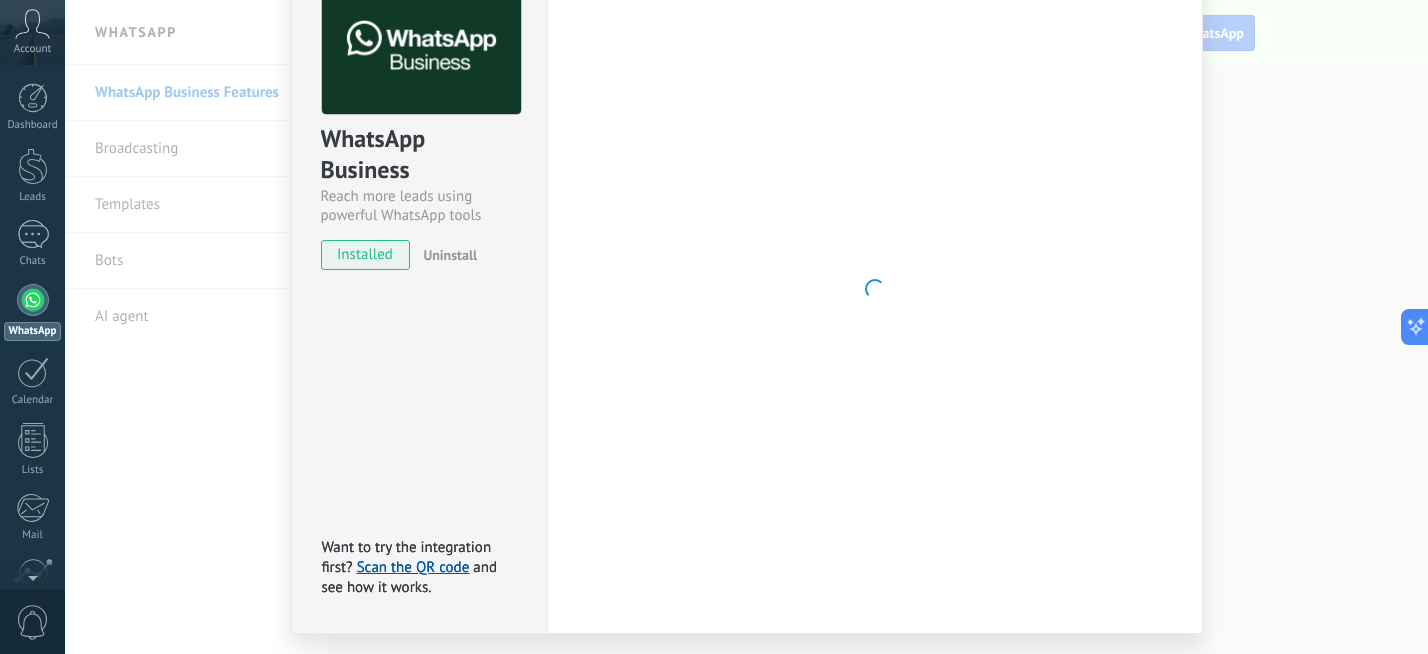 scroll, scrollTop: 0, scrollLeft: 0, axis: both 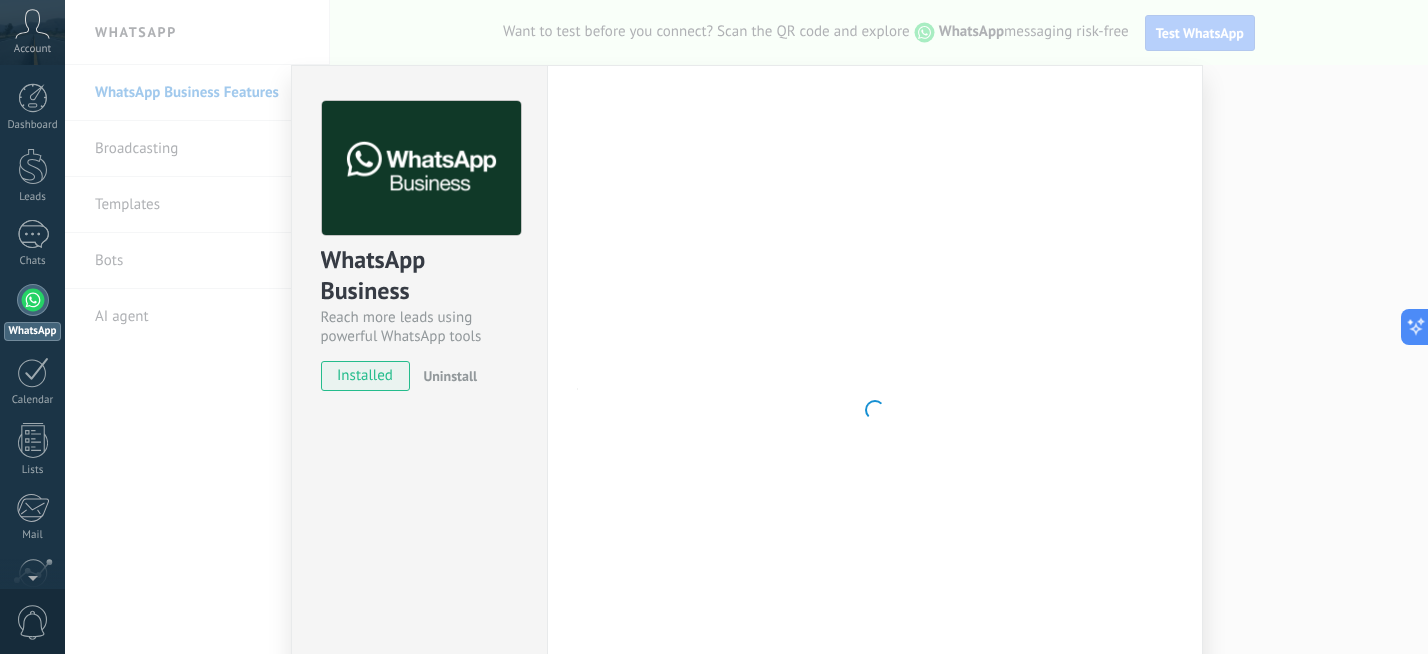 click on "WhatsApp Business Reach more leads using powerful WhatsApp tools installed Uninstall Want to try the integration first? Scan the QR code and see how it works. Want to try the integration first? Scan the QR code and see how it works. Settings Authorization This tab logs the users who have granted integration access to this account. If you want to to remove a user's ability to send requests to the account on behalf of this integration, you can revoke access. If access is revoked from all users, the integration will stop working. This app is installed, but no one has given it access yet. WhatsApp Cloud API more _: Save < Back 1 Select app 2 Connect Facebook 3 Finish setup Continue with Facebook This step takes about 5 minutes. If you don’t have a Facebook Business account, you can create one along the way. Continue with Facebook Step-by-step guide Need help?" at bounding box center (746, 327) 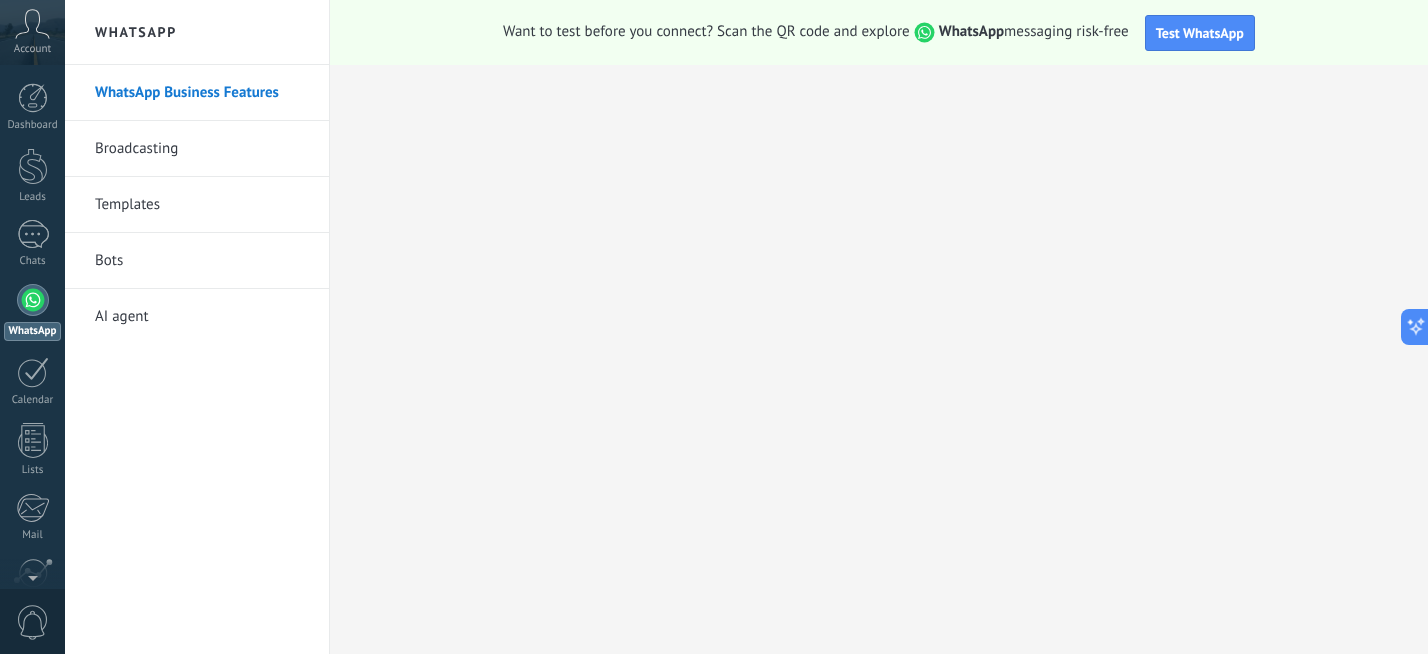 click 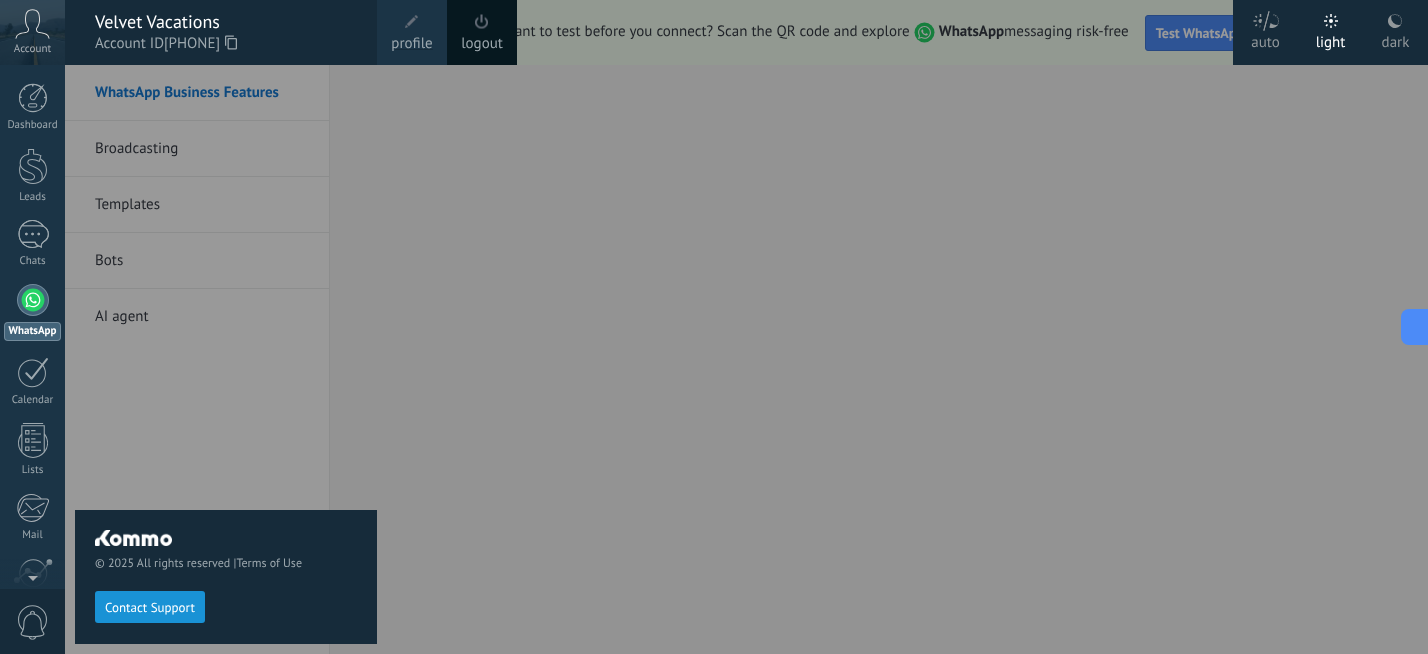 click on "© 2025 All rights reserved | Terms of Use Contact Support" at bounding box center (226, 359) 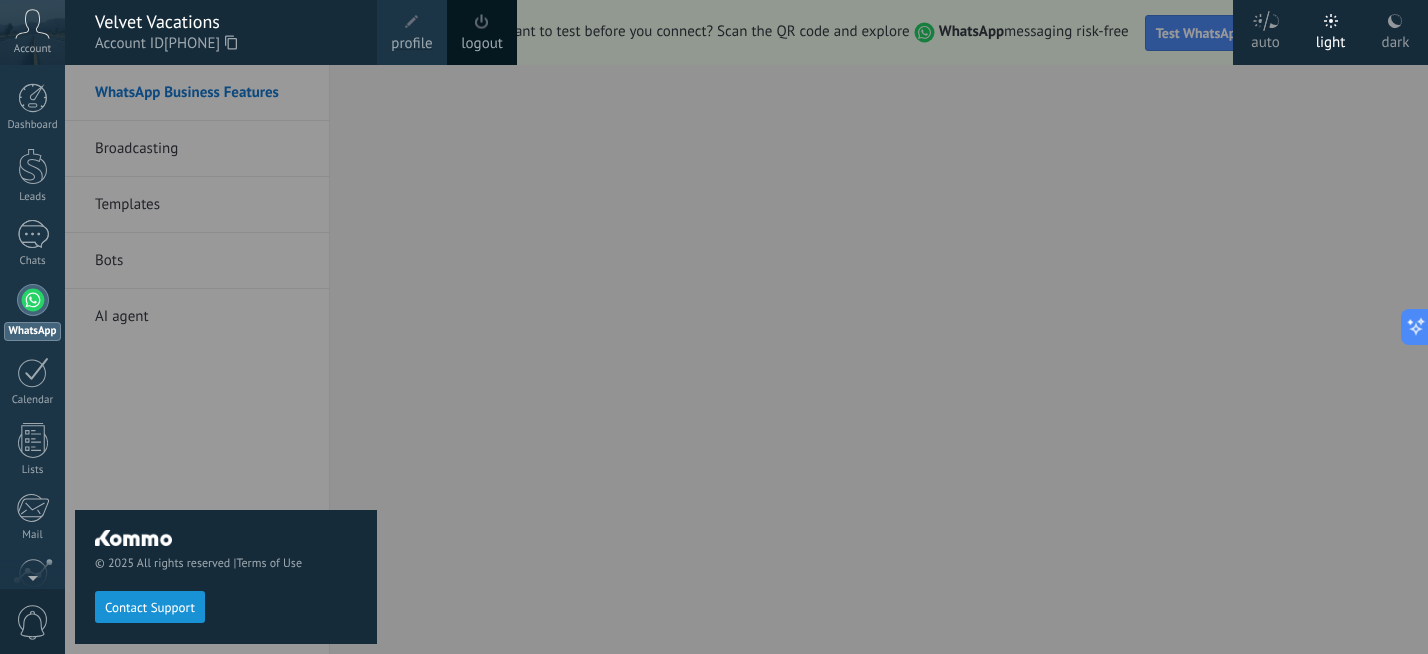 click at bounding box center (779, 327) 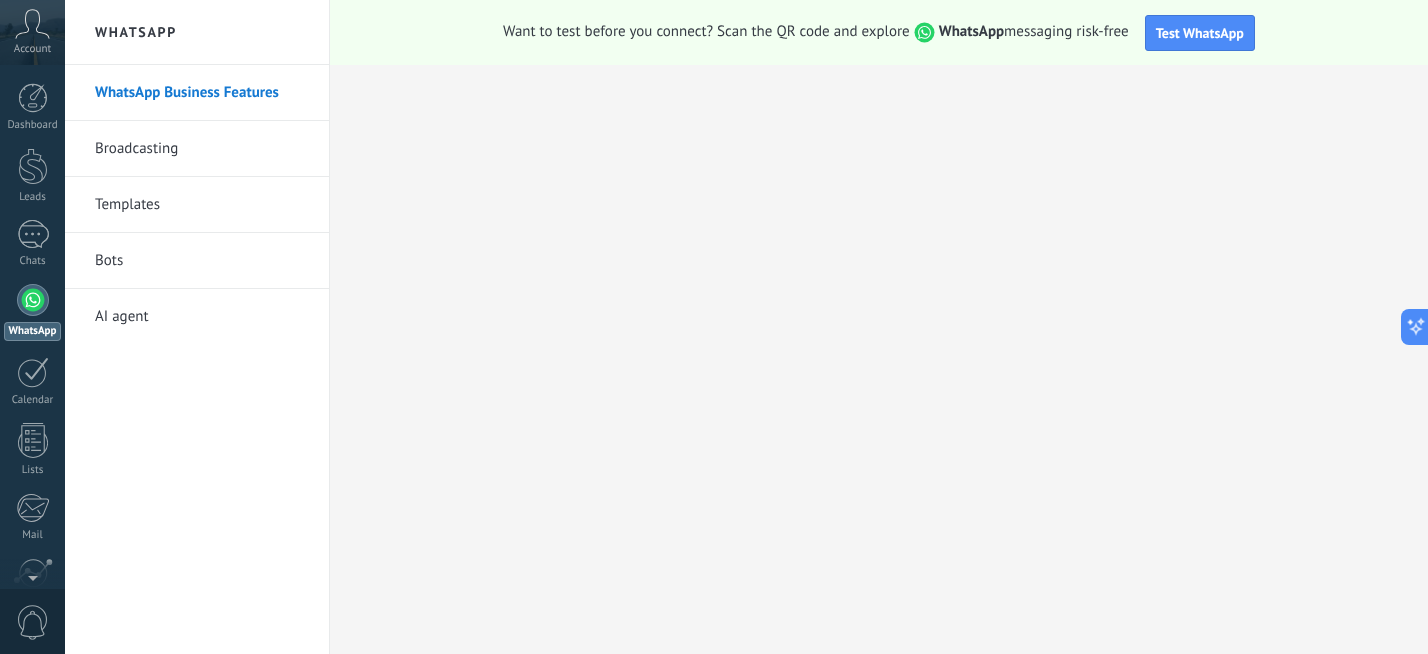 click 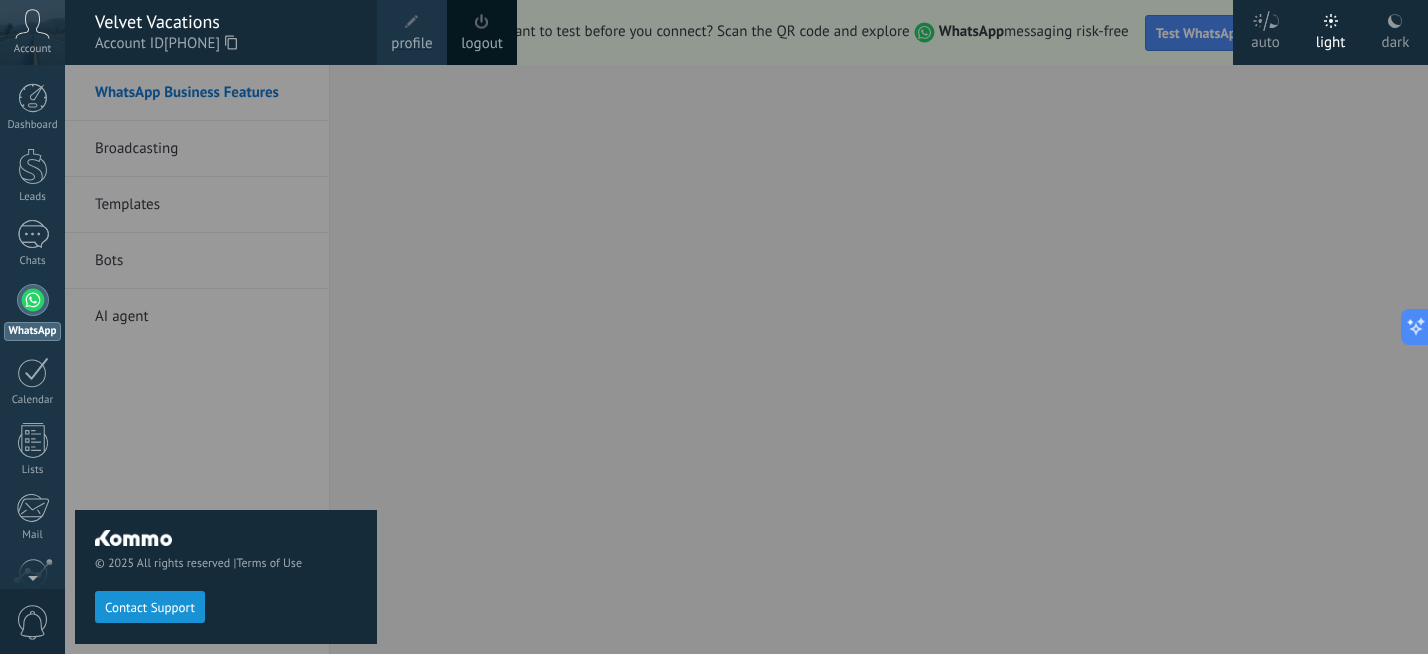 click on "© 2025 All rights reserved | Terms of Use Contact Support" at bounding box center (226, 359) 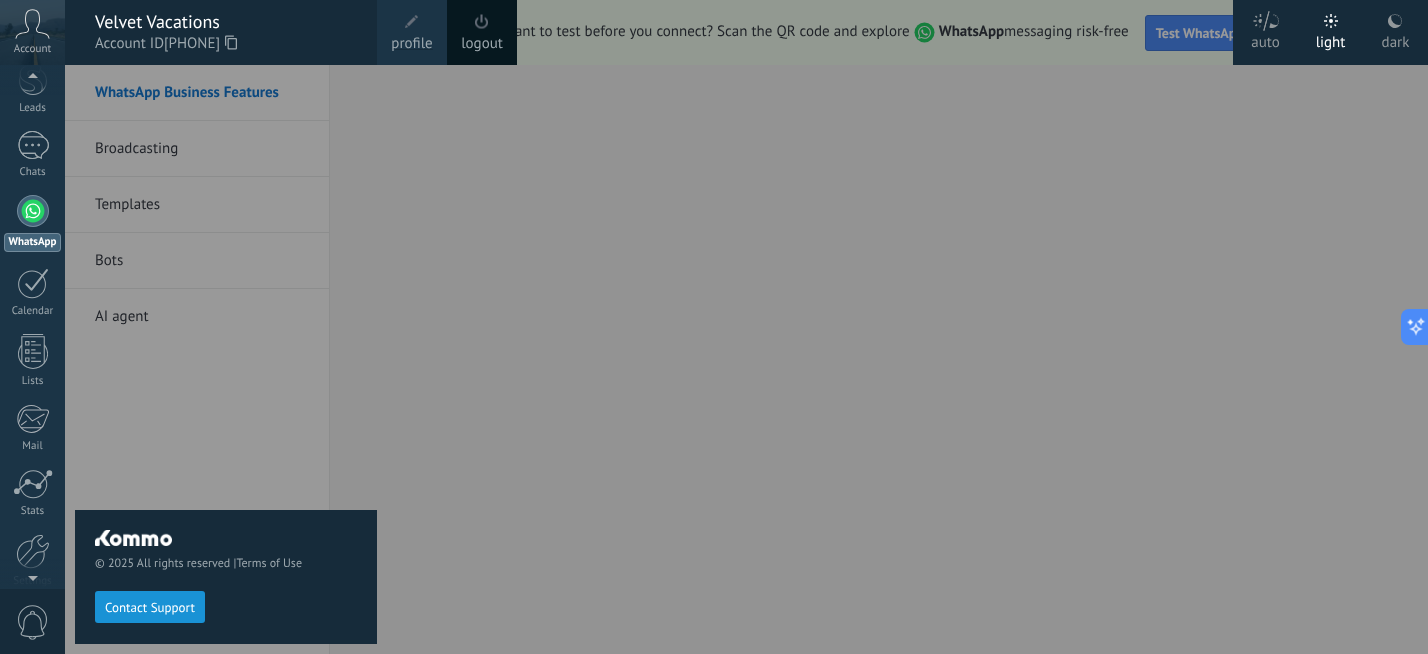 scroll, scrollTop: 178, scrollLeft: 0, axis: vertical 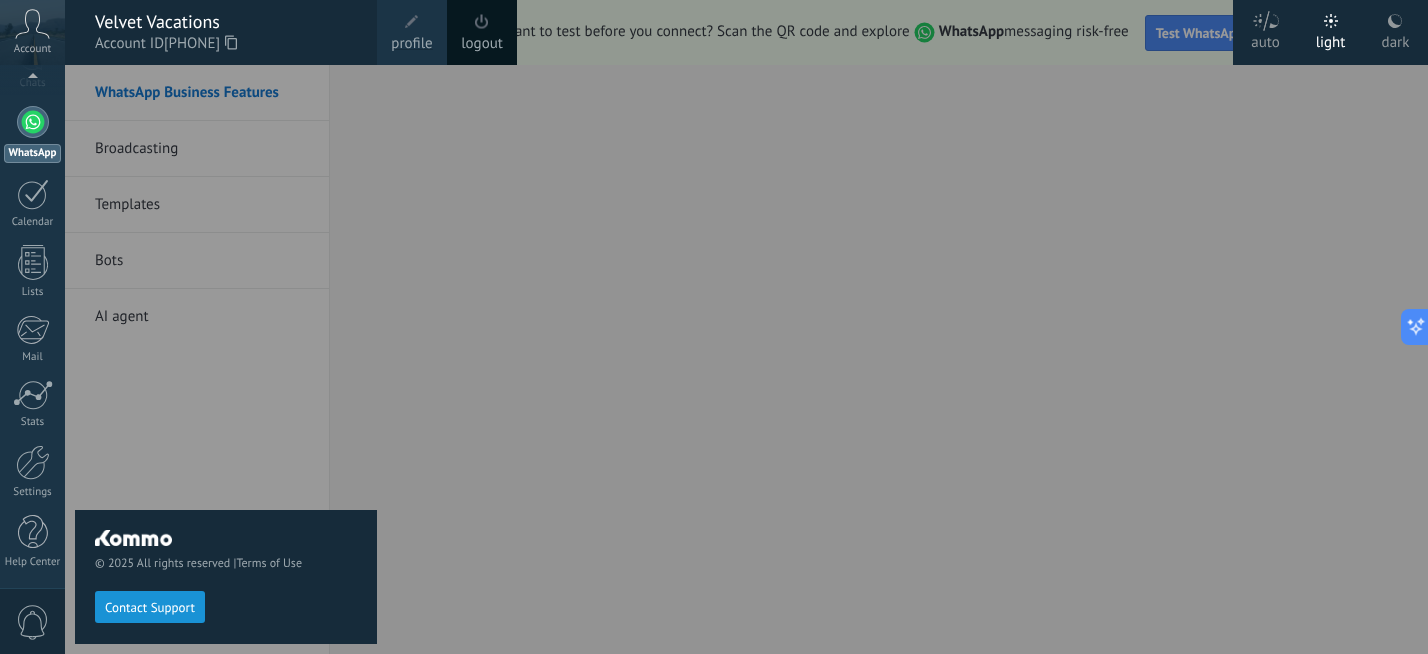 click on "Settings" at bounding box center [33, 492] 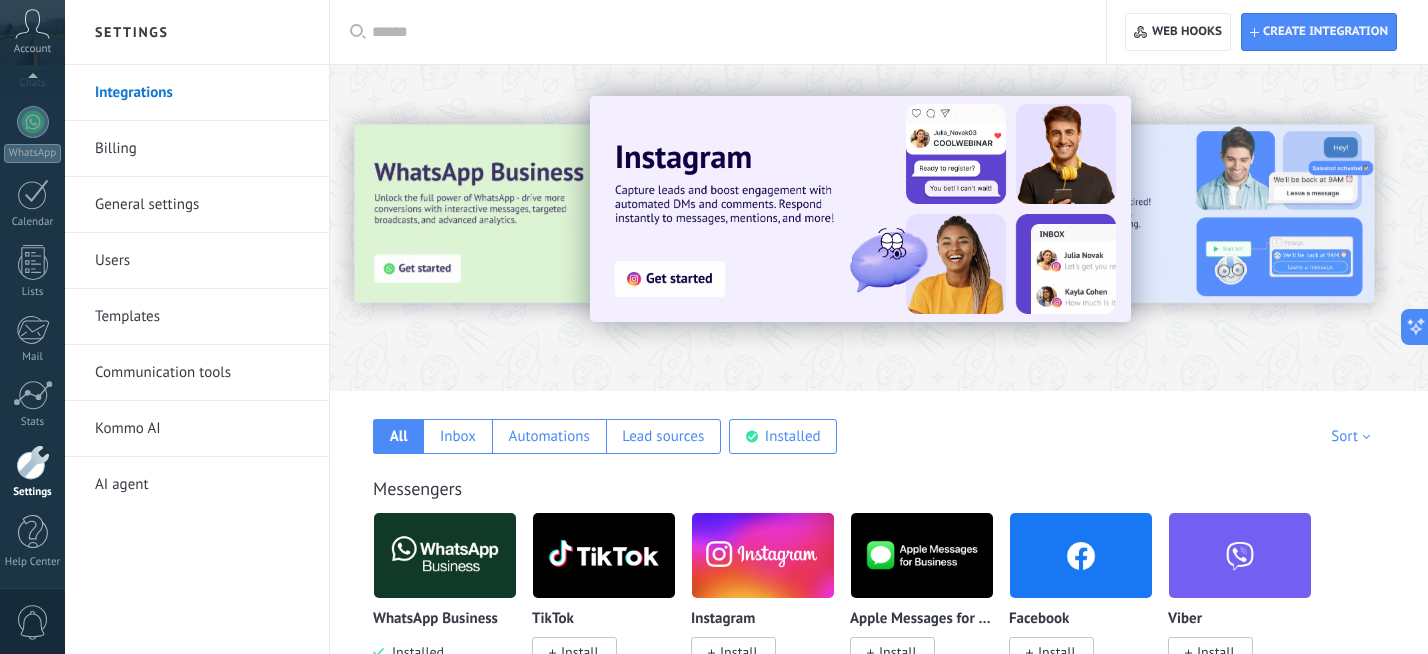 click 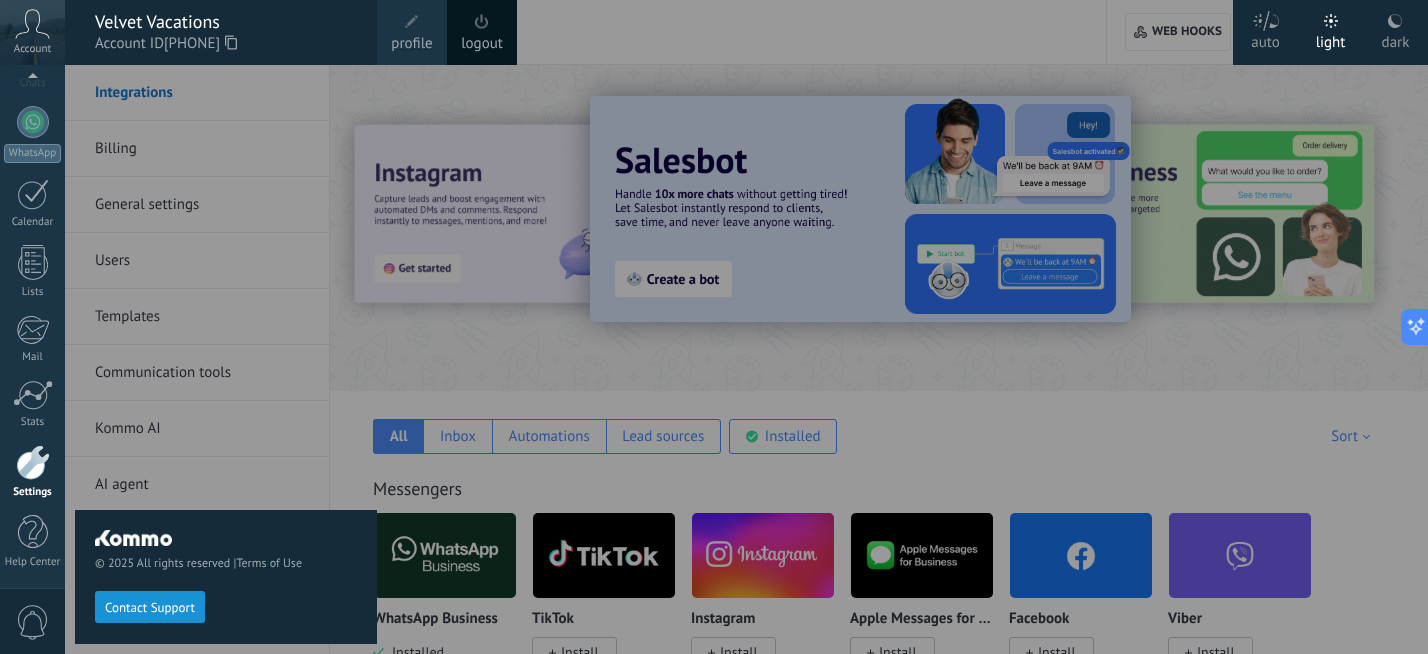 click 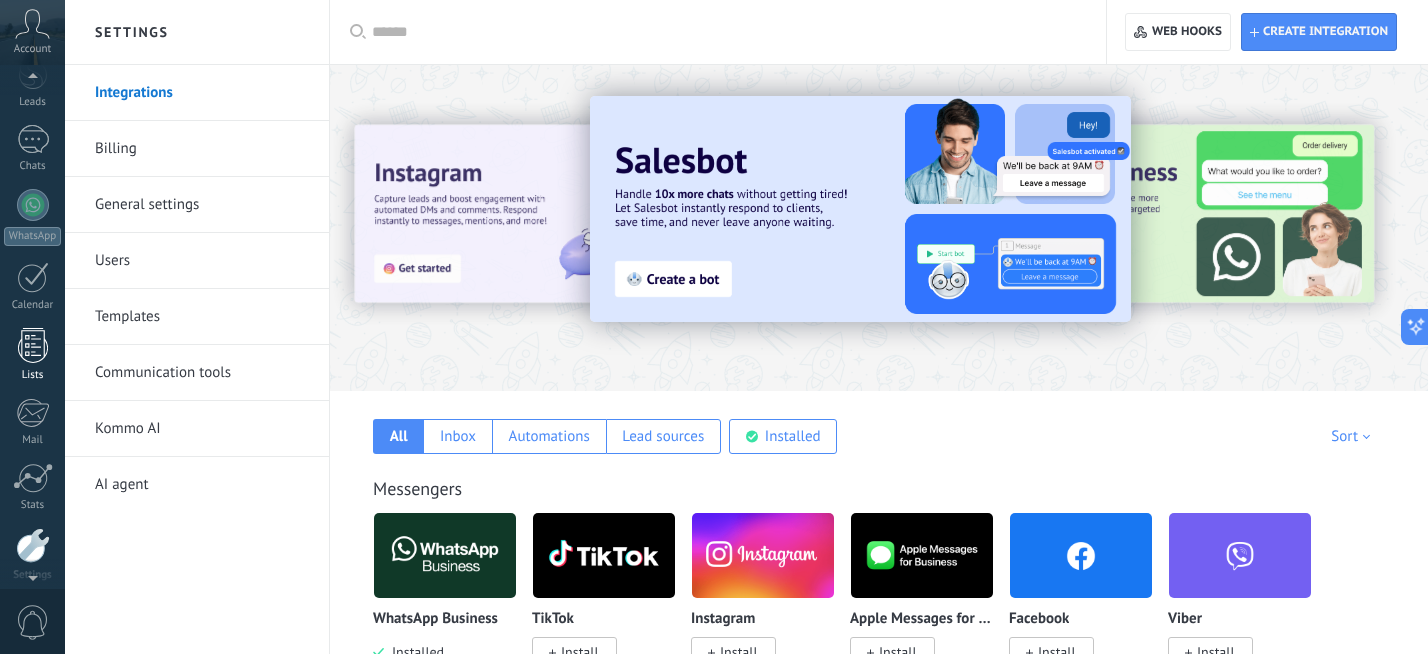 scroll, scrollTop: 0, scrollLeft: 0, axis: both 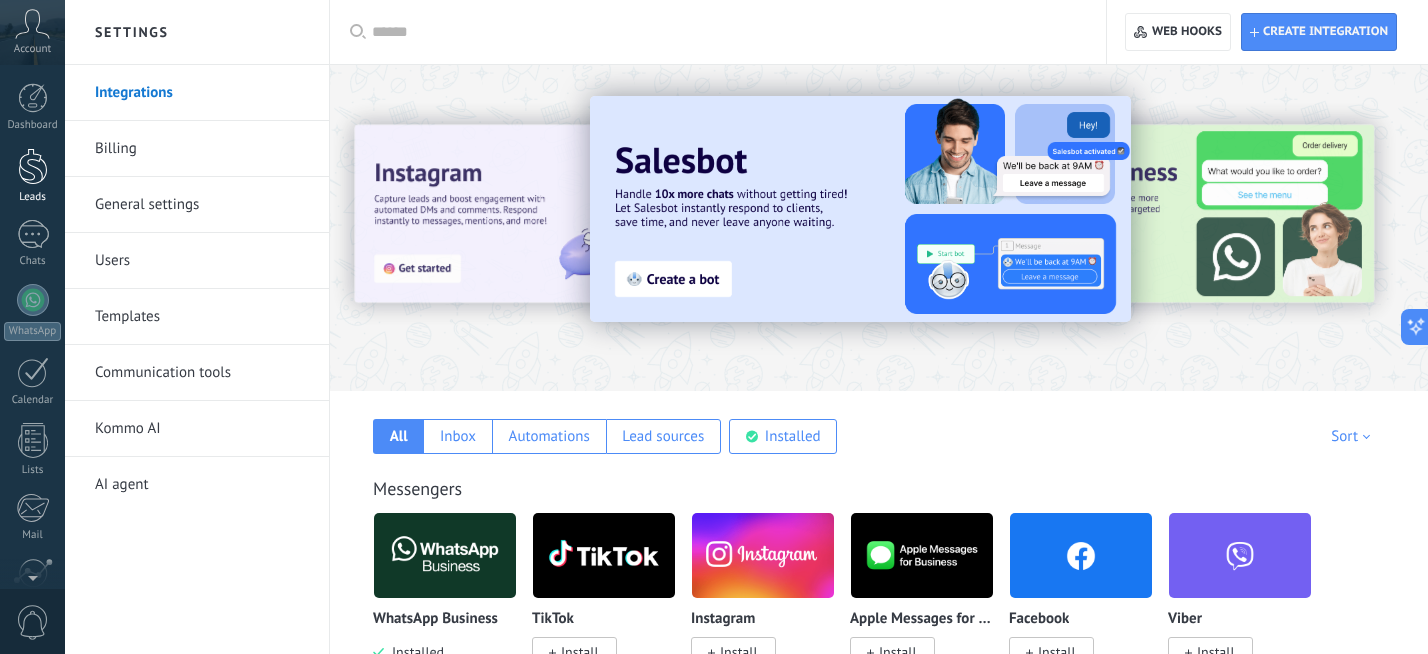 click at bounding box center (33, 166) 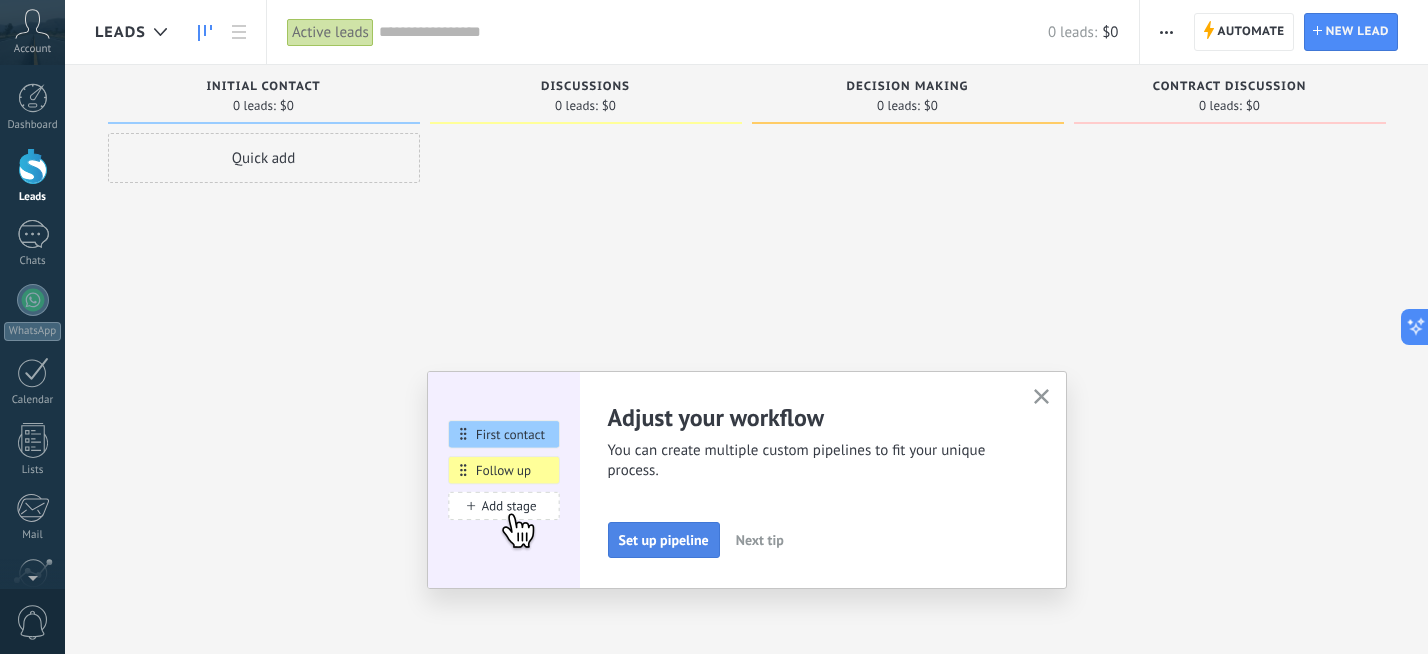 click on "Set up pipeline" at bounding box center (664, 540) 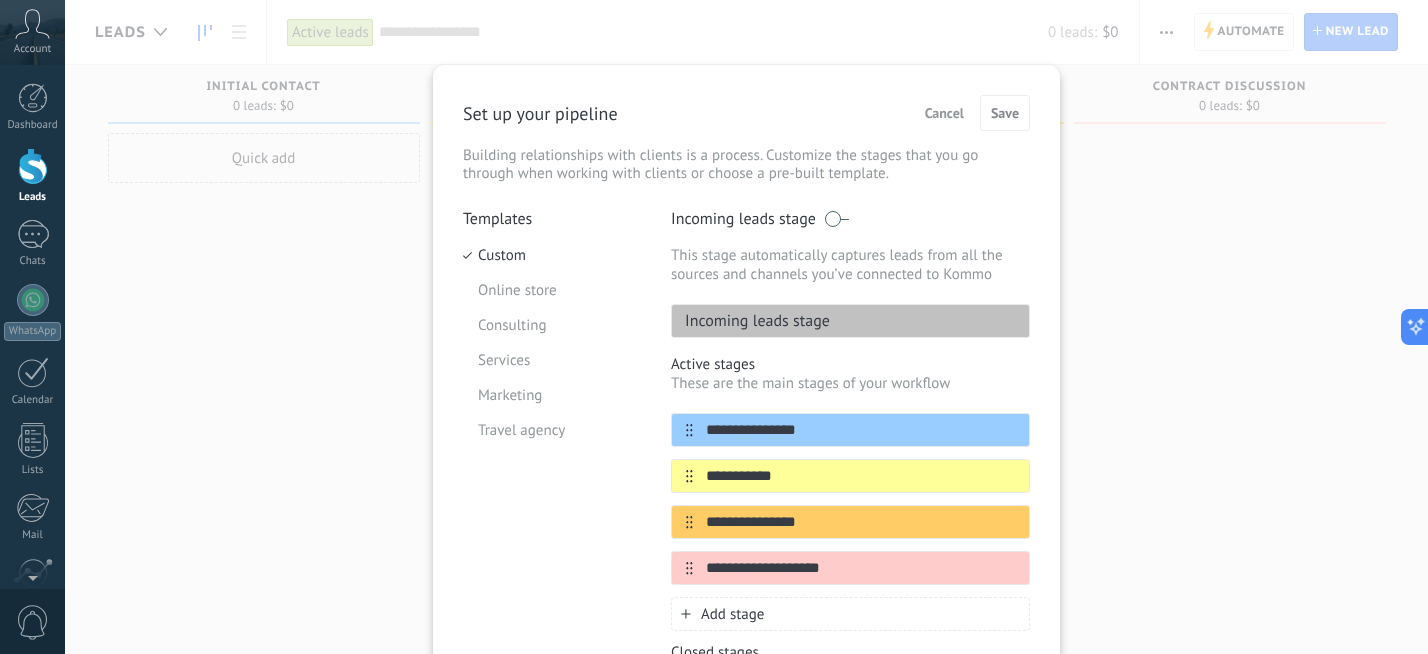 click on "Incoming leads stage" at bounding box center (850, 321) 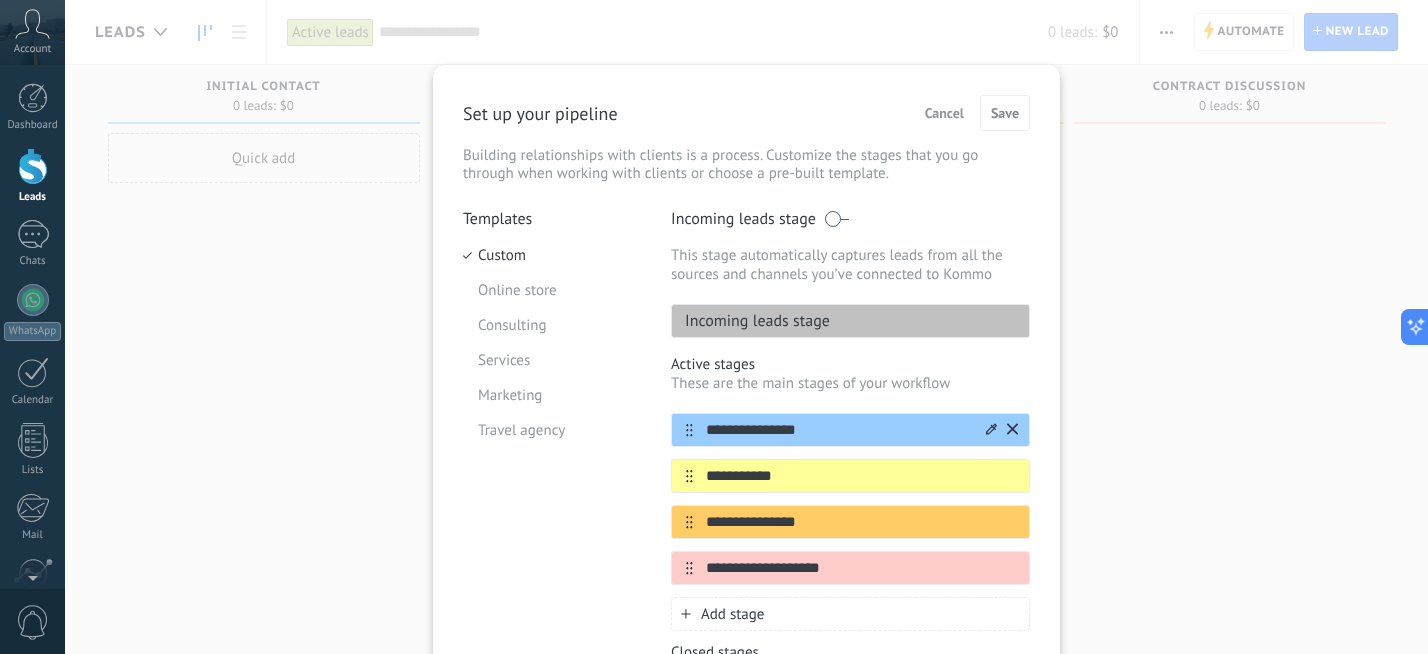 click on "**********" at bounding box center (838, 430) 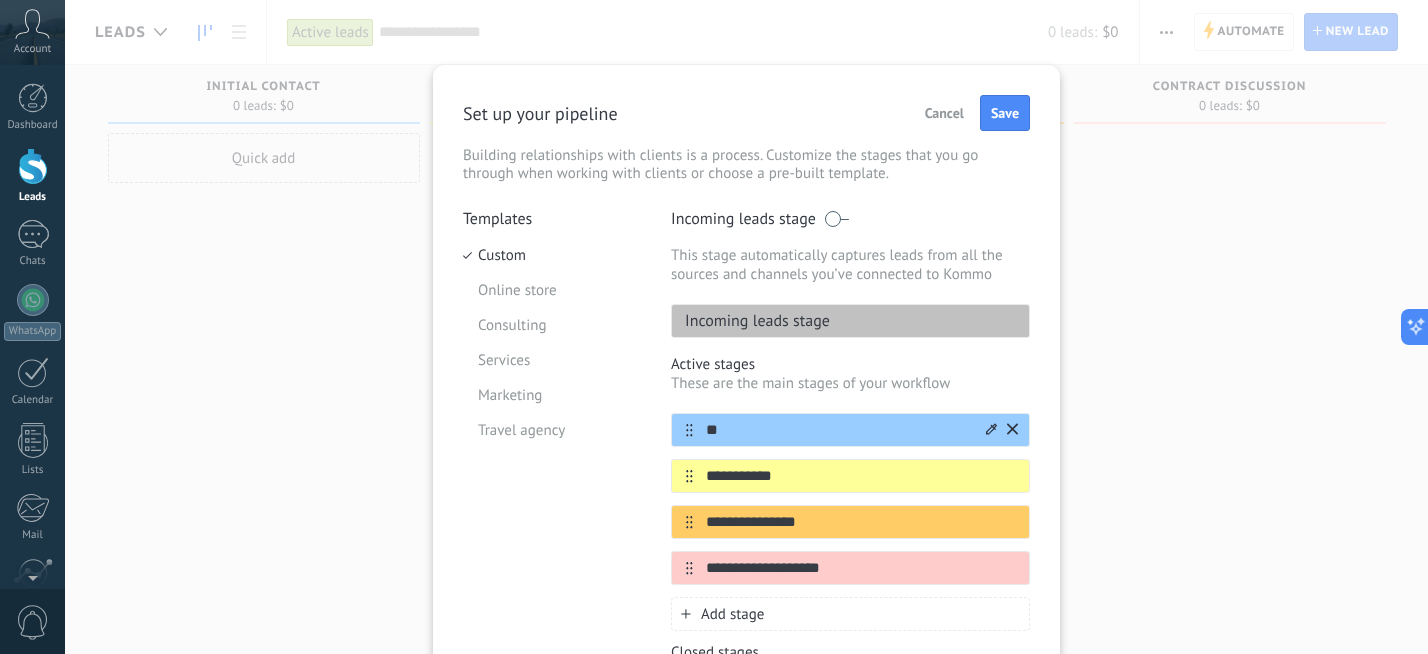 type on "*" 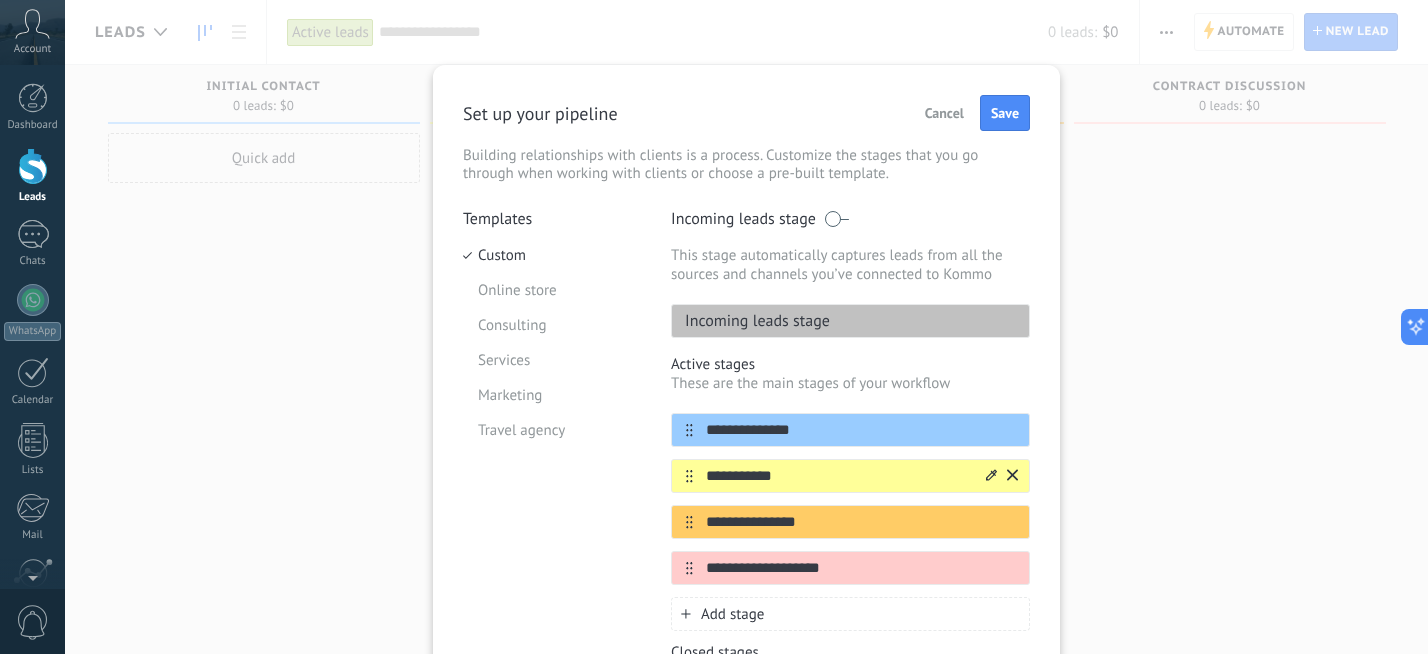 type on "**********" 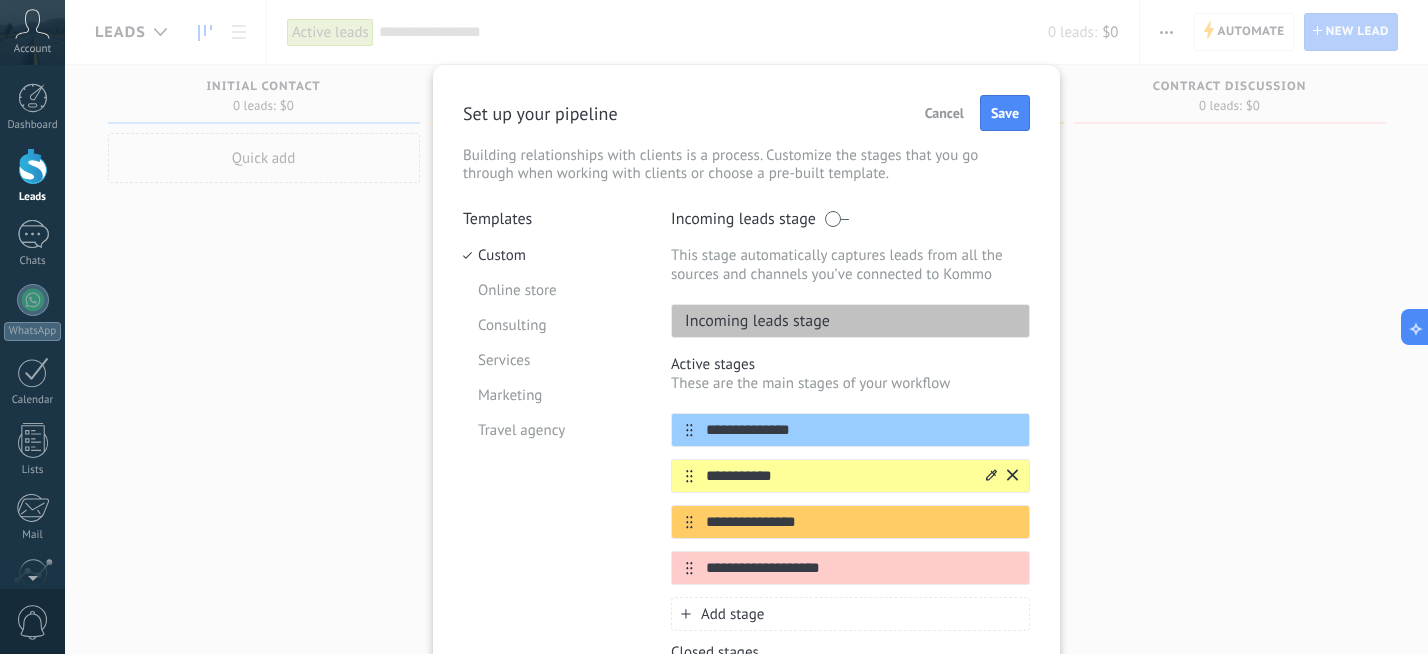 drag, startPoint x: 786, startPoint y: 477, endPoint x: 692, endPoint y: 476, distance: 94.00532 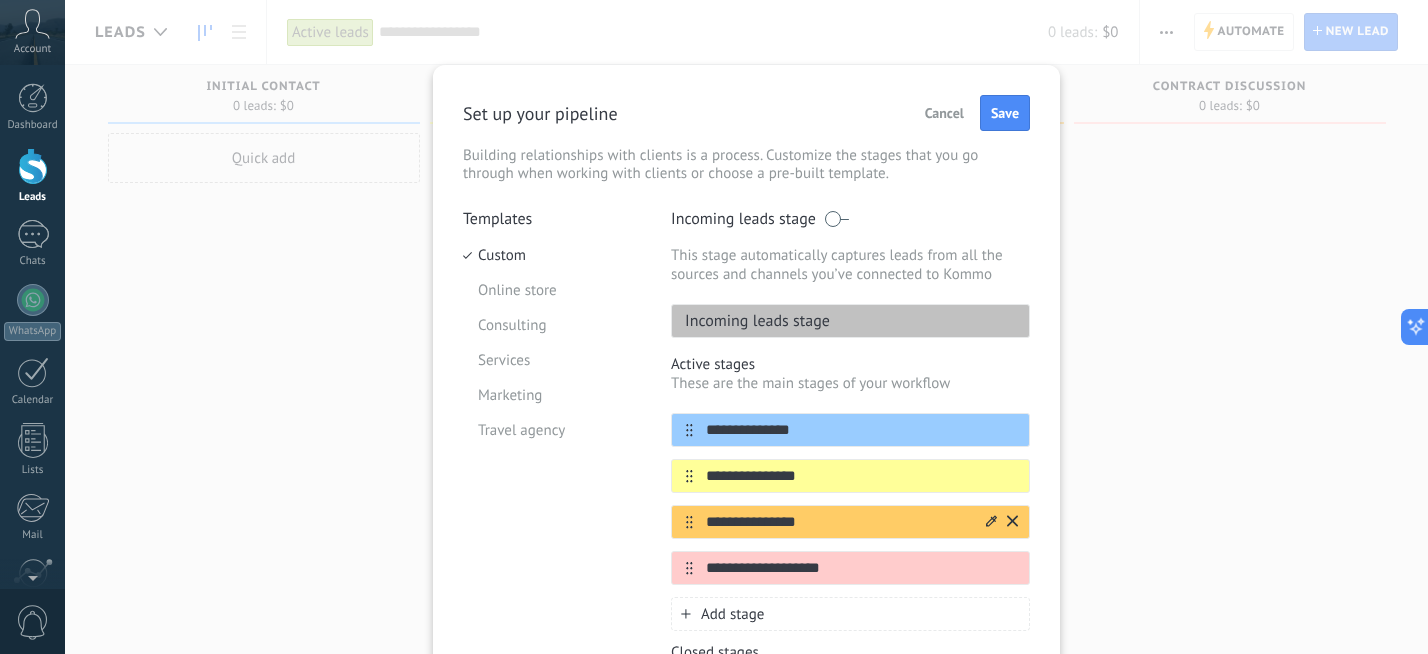 type on "**********" 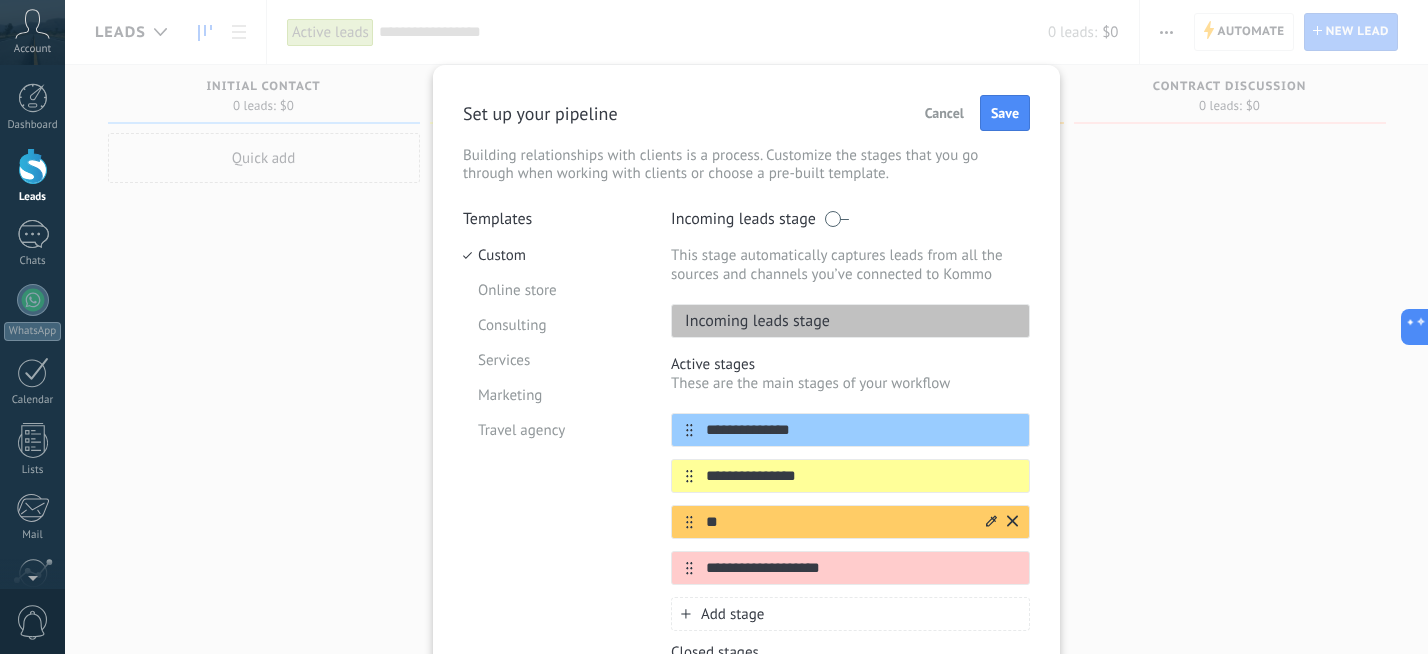 type on "*" 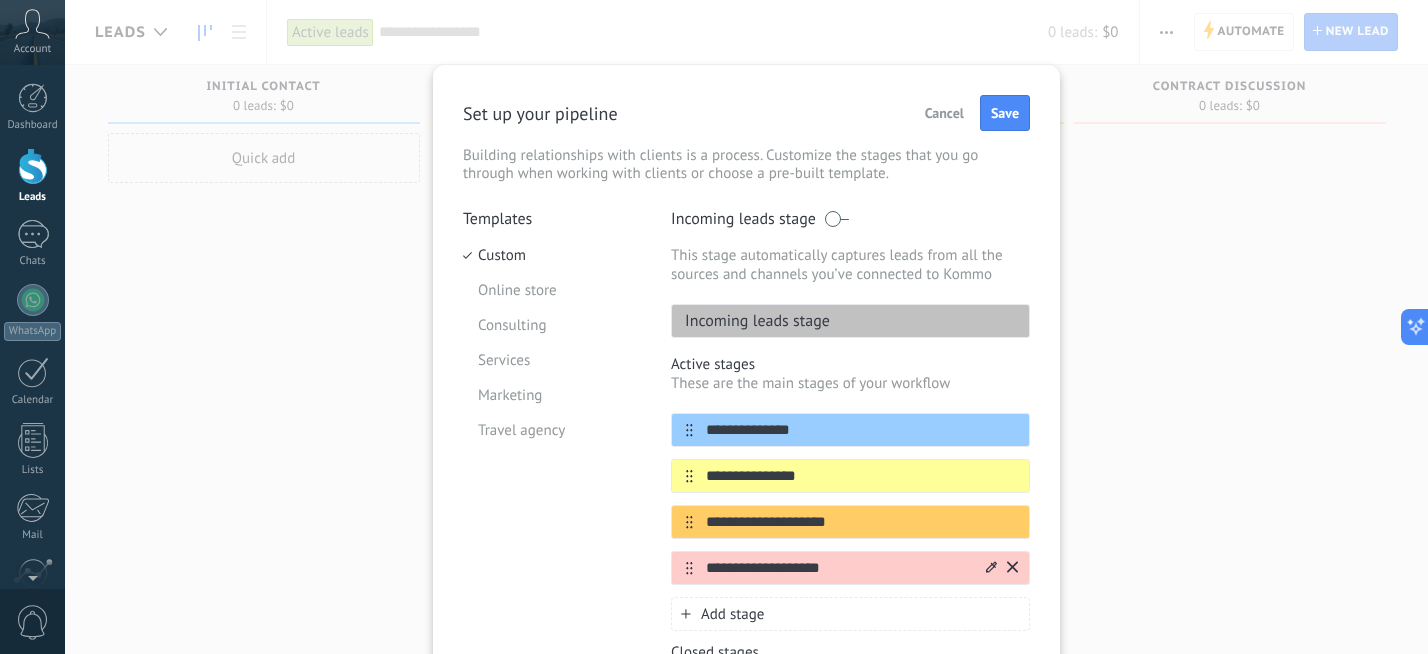 type on "**********" 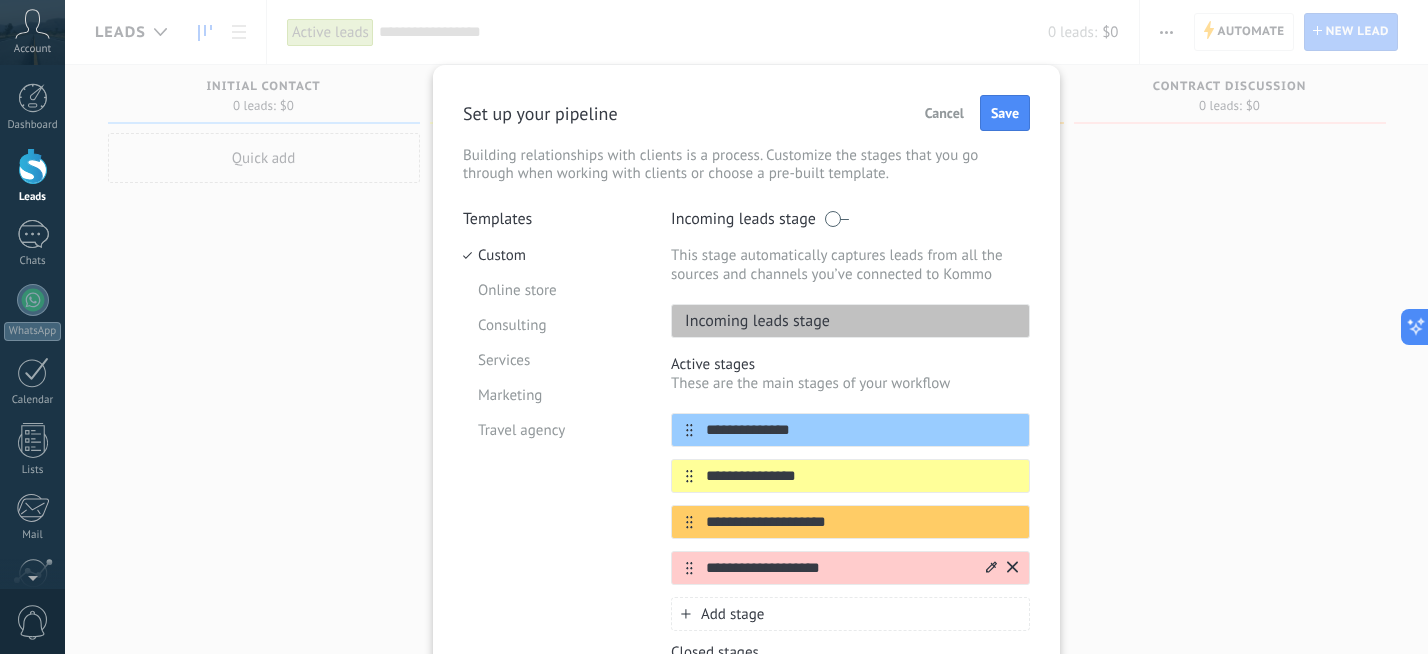 drag, startPoint x: 848, startPoint y: 570, endPoint x: 695, endPoint y: 564, distance: 153.1176 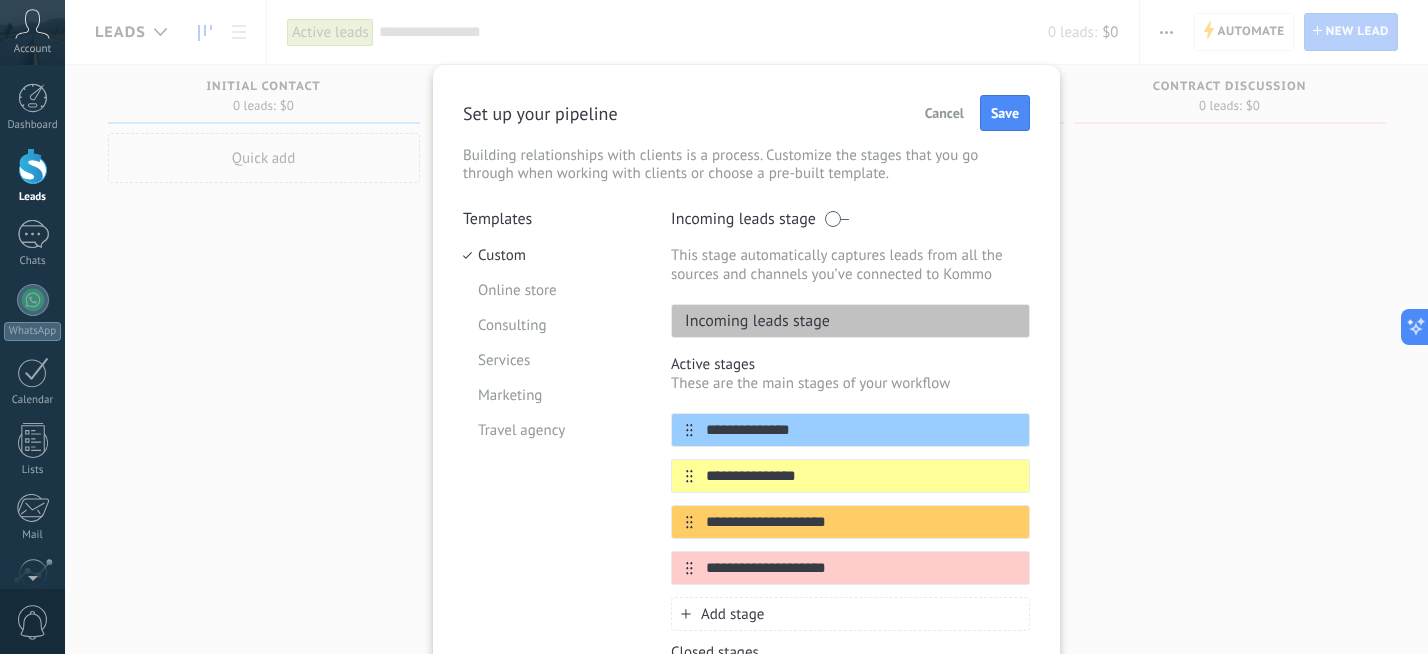 type on "**********" 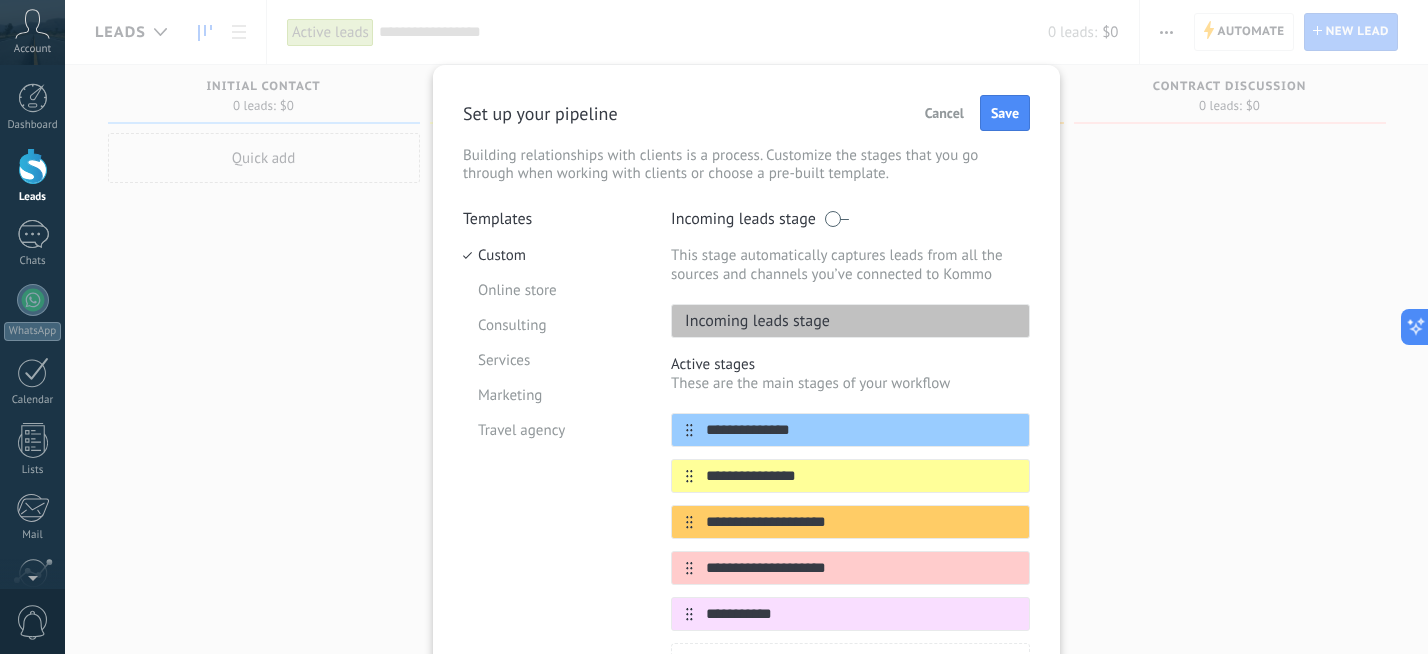 type on "**********" 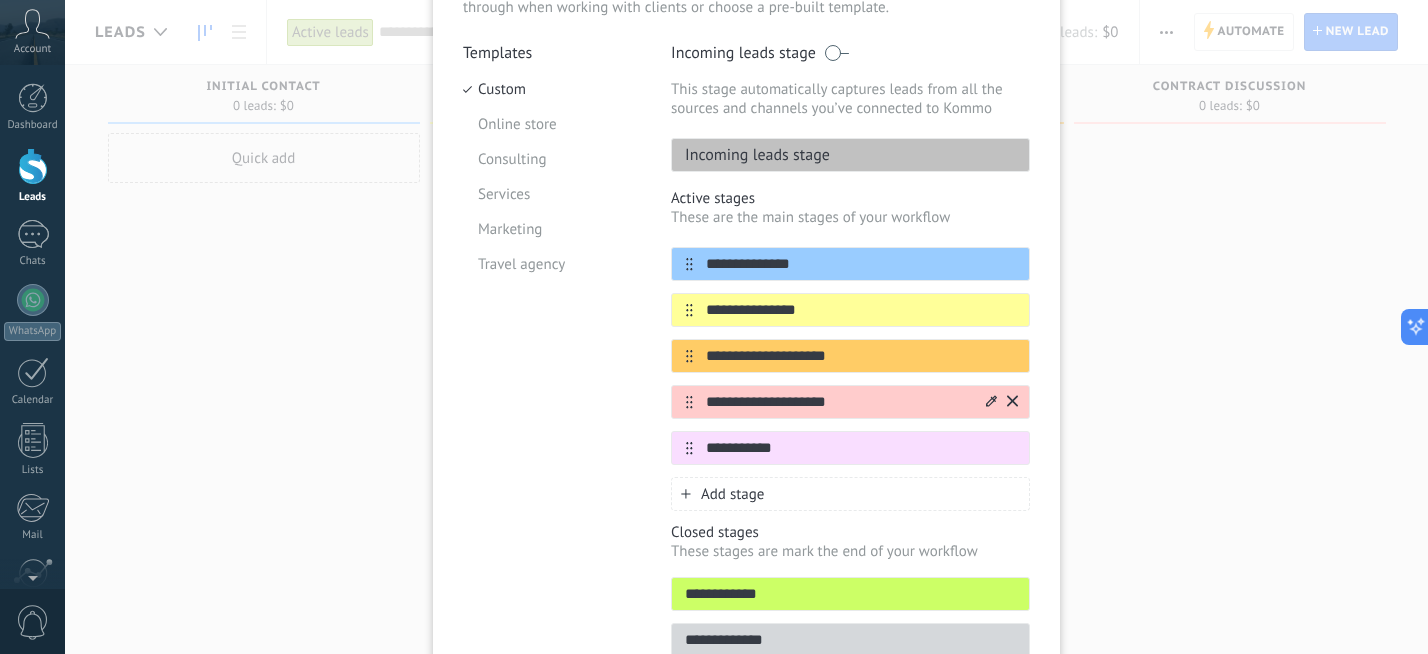 scroll, scrollTop: 179, scrollLeft: 0, axis: vertical 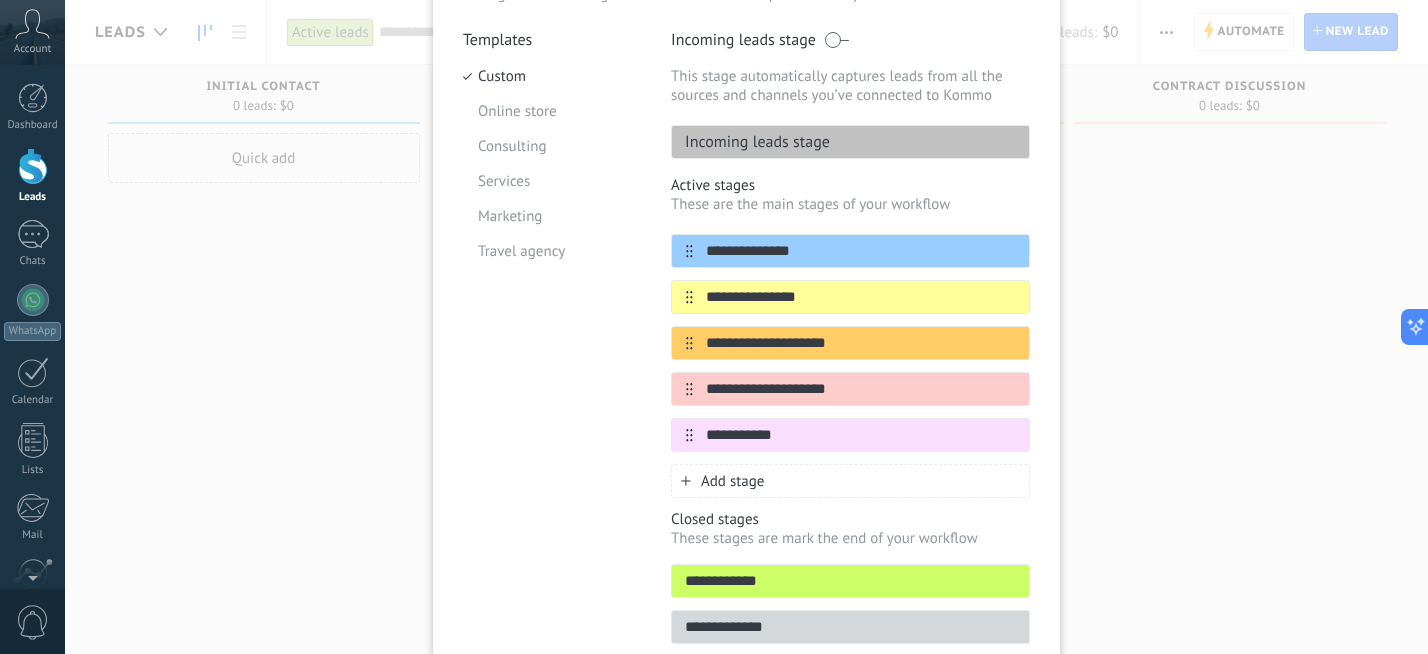 click on "Add stage" at bounding box center (732, 481) 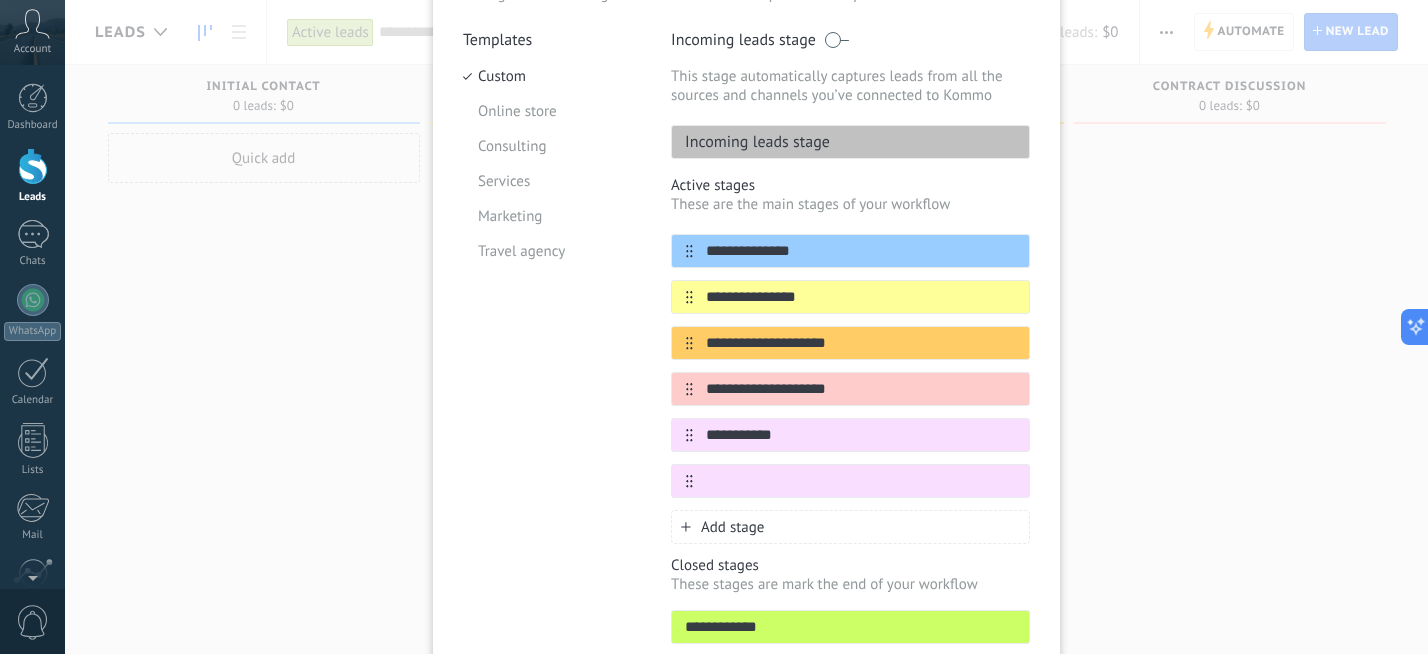 scroll, scrollTop: 235, scrollLeft: 0, axis: vertical 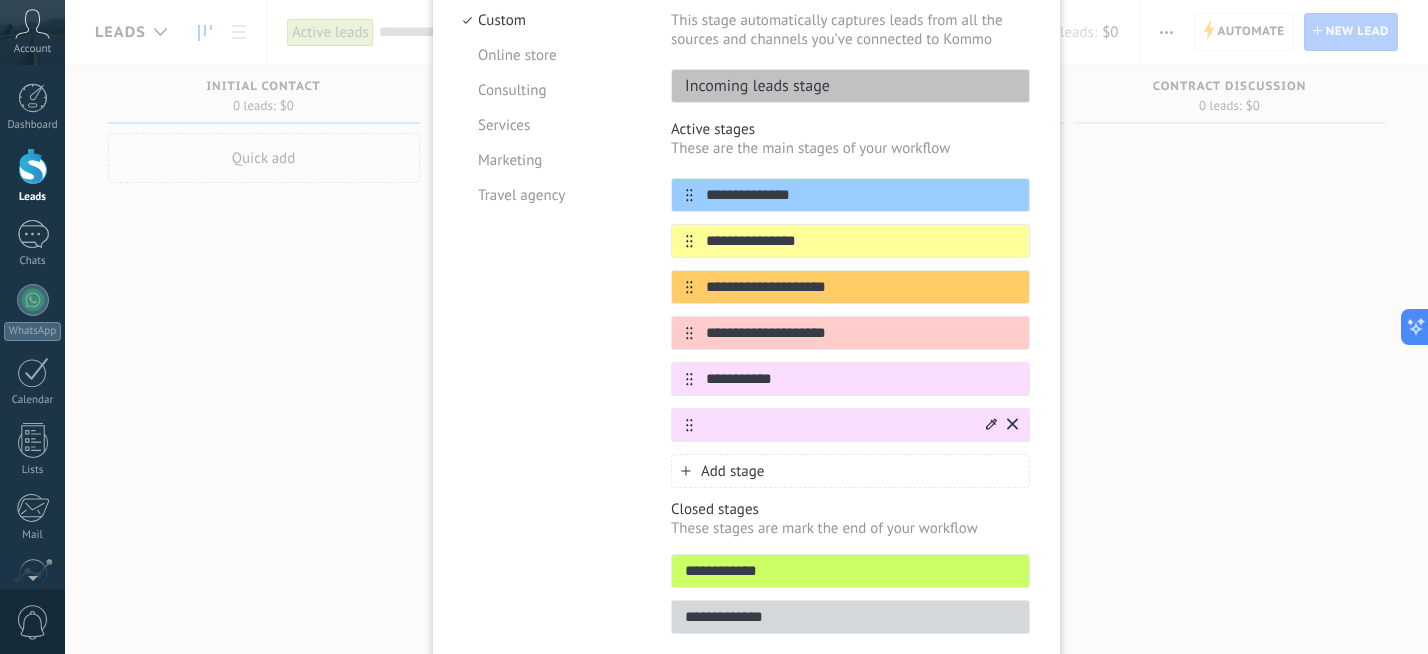 click 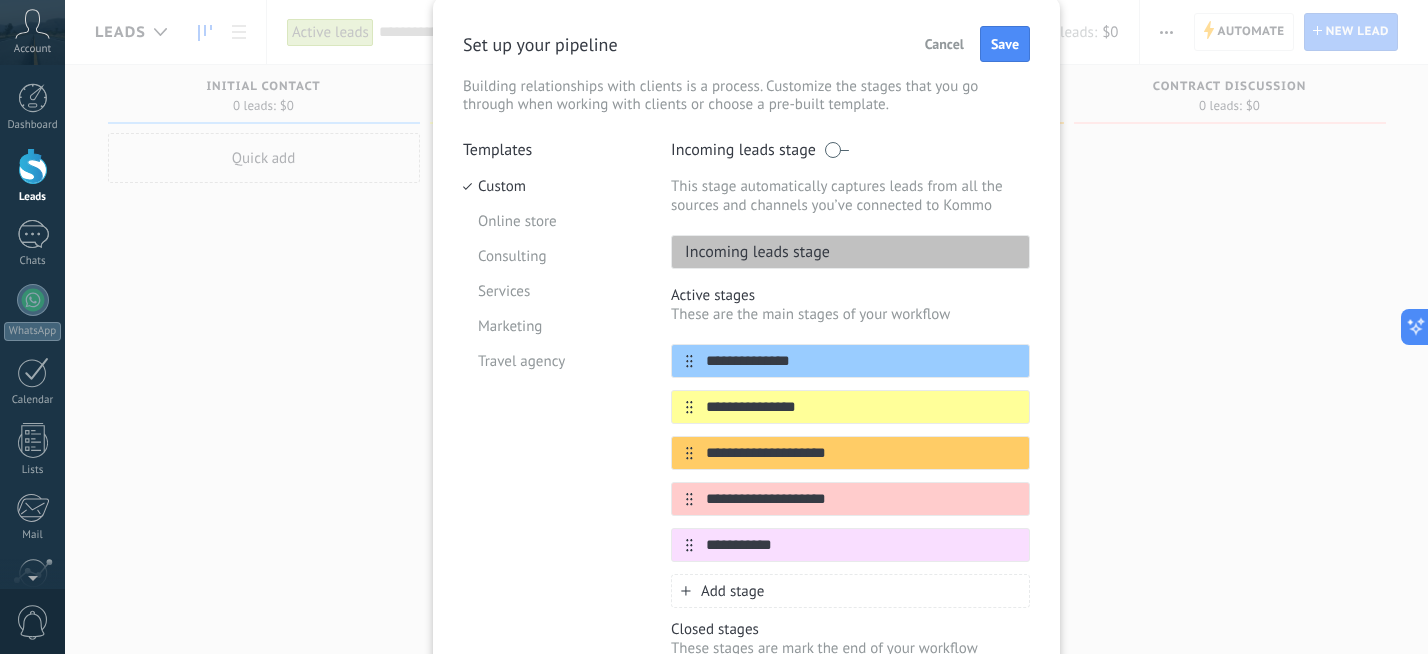 scroll, scrollTop: 22, scrollLeft: 0, axis: vertical 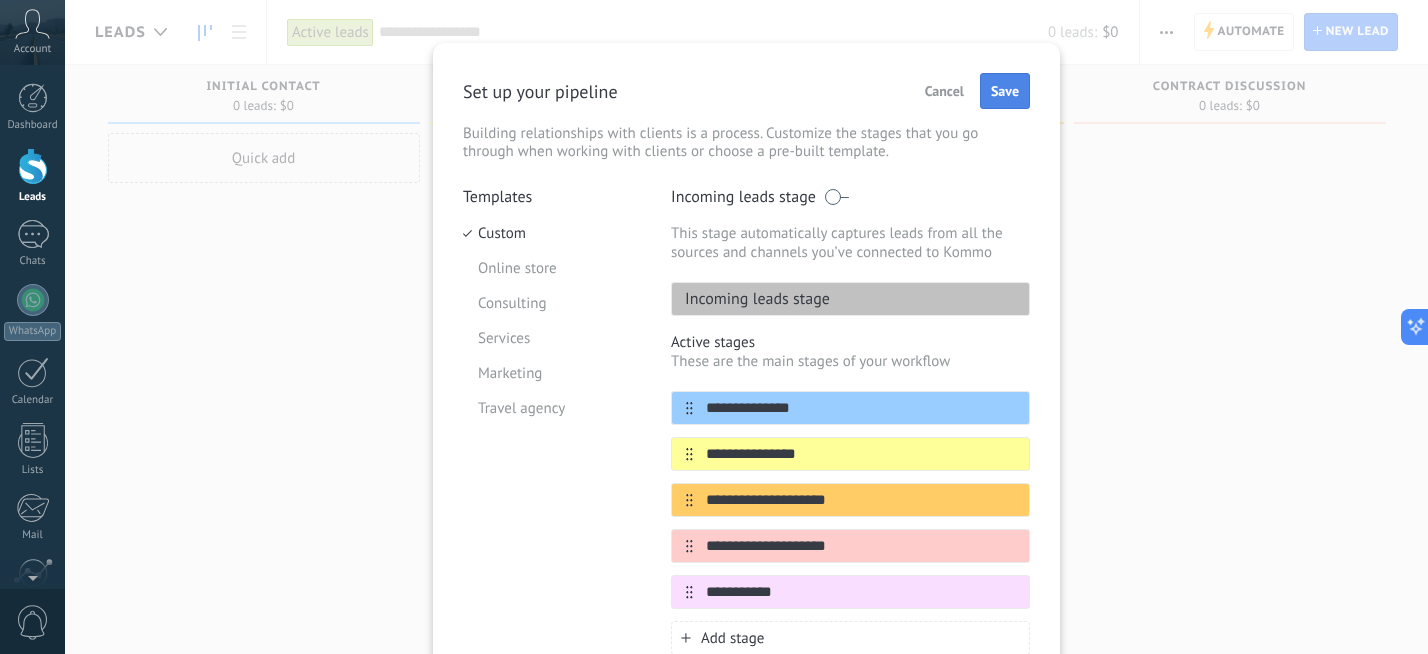 click on "Save" at bounding box center [1005, 91] 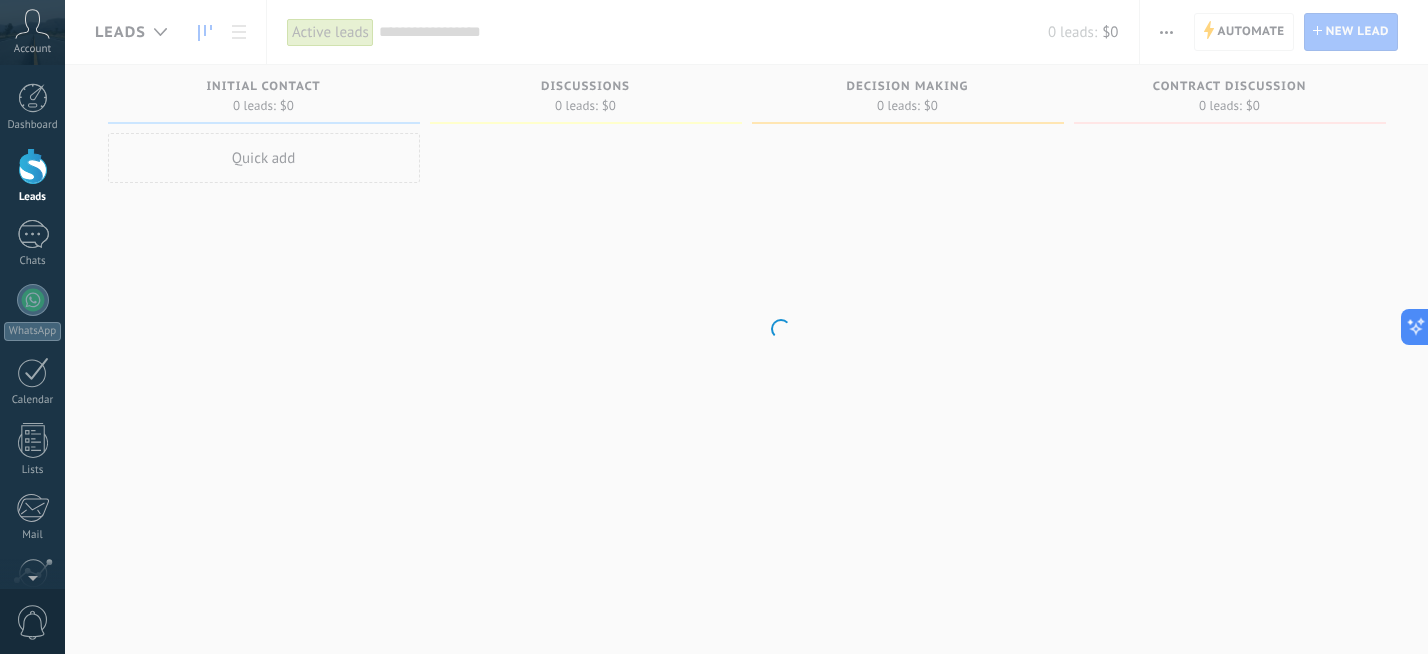 scroll, scrollTop: 0, scrollLeft: 0, axis: both 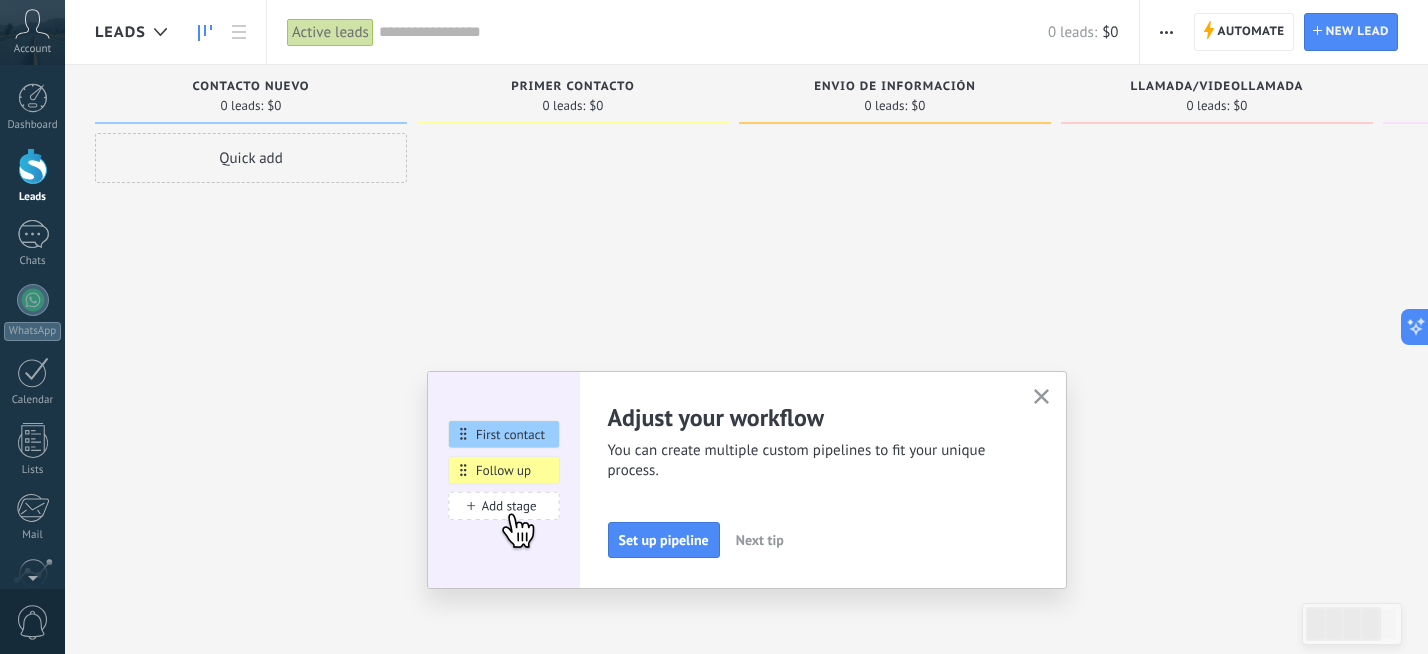 click at bounding box center (1041, 397) 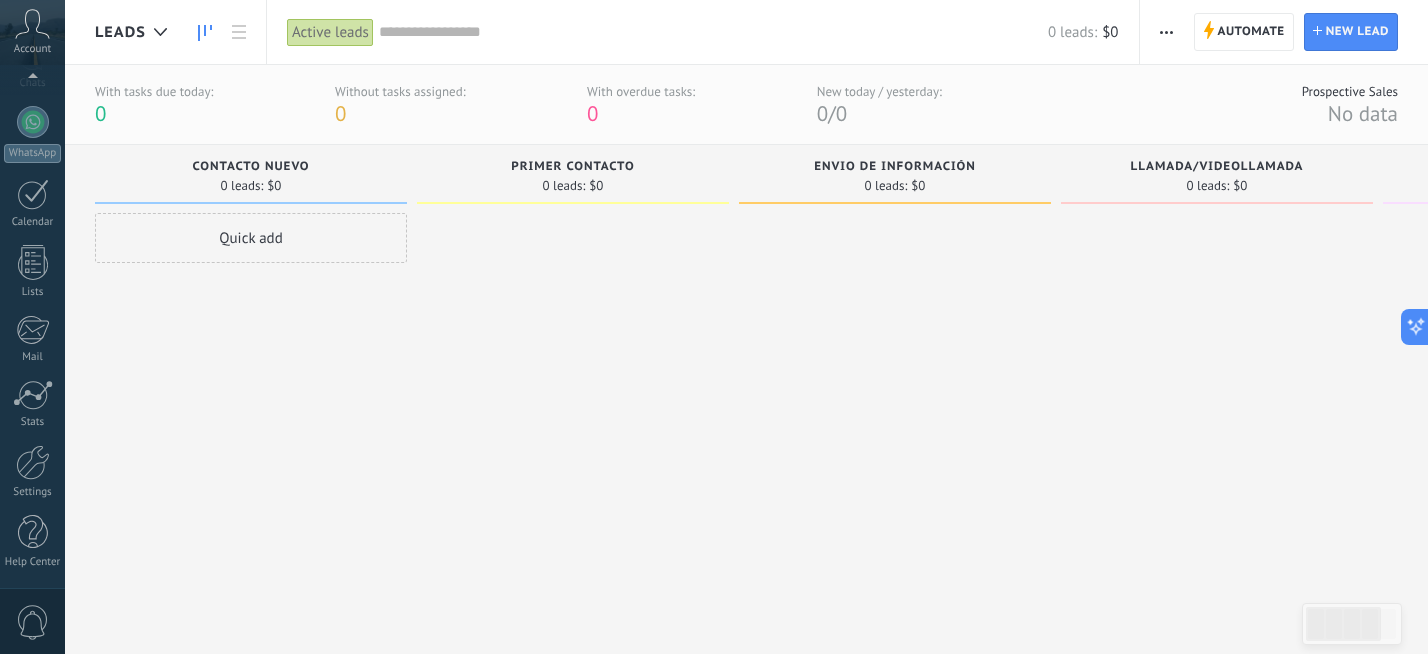 scroll, scrollTop: 0, scrollLeft: 0, axis: both 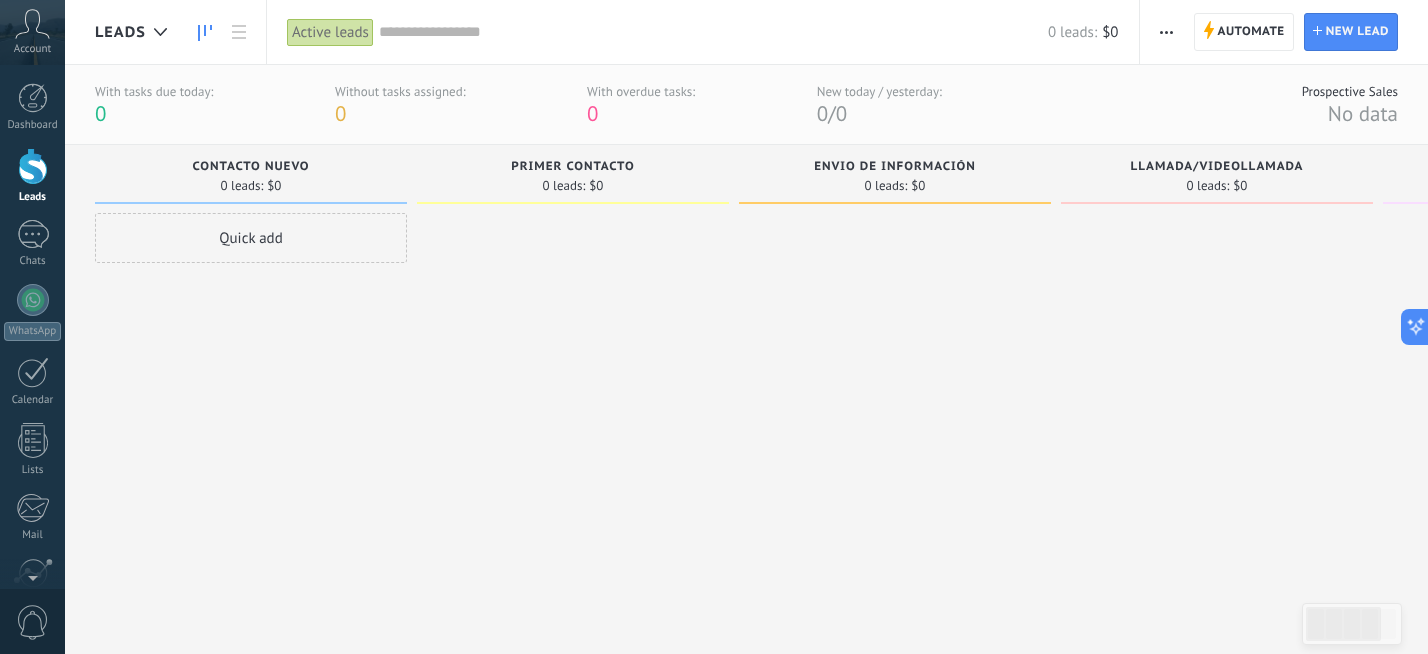 click 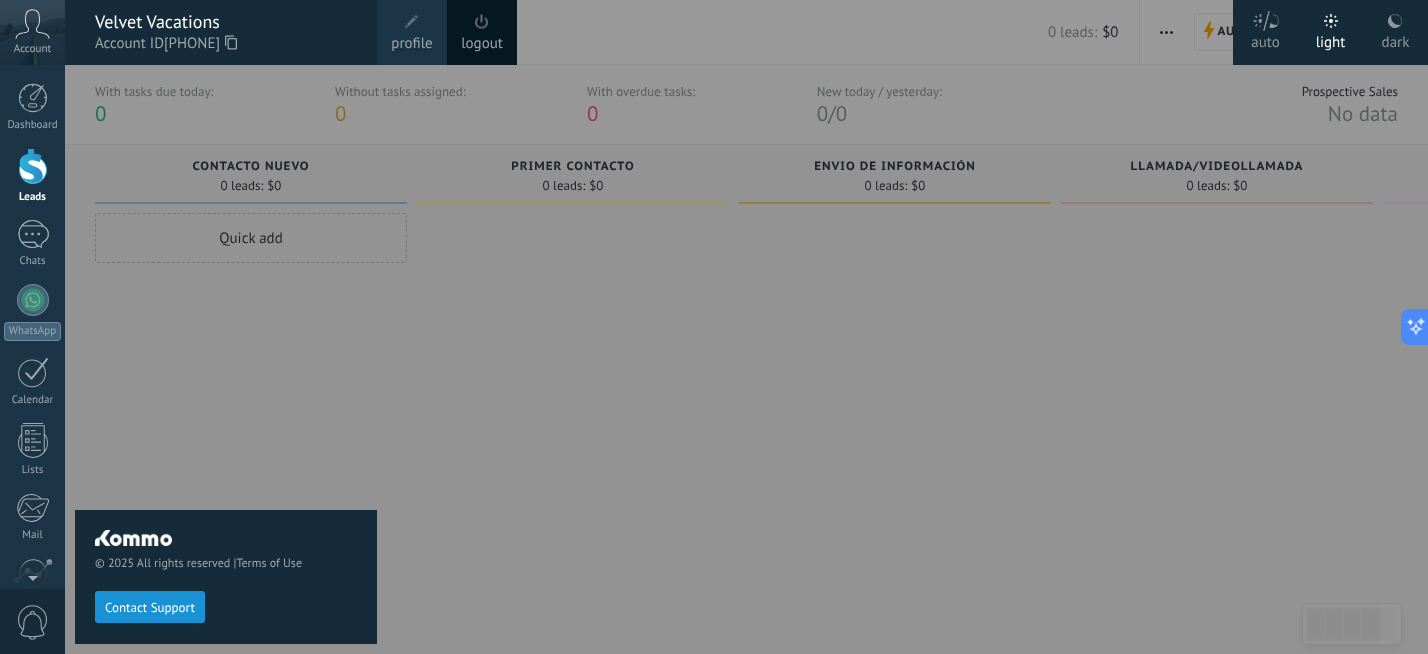 click on "© 2025 All rights reserved | Terms of Use Contact Support" at bounding box center (226, 359) 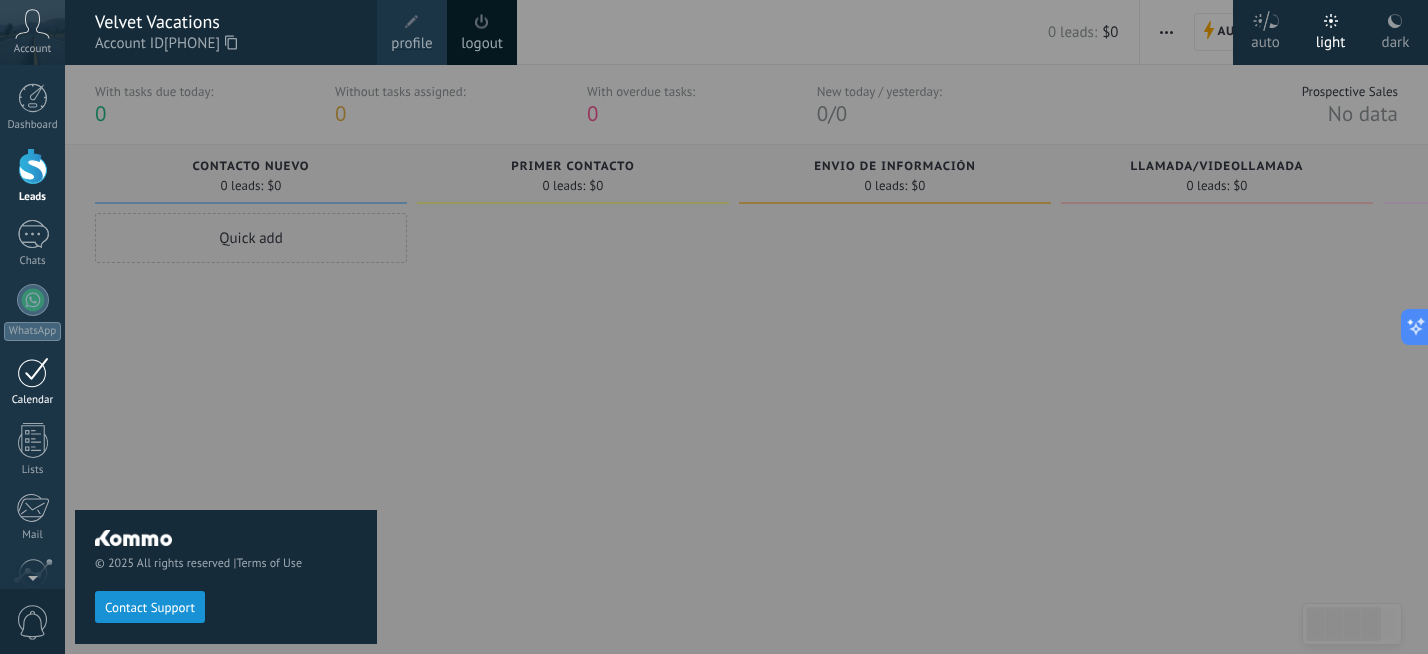 click on "Calendar" at bounding box center [33, 400] 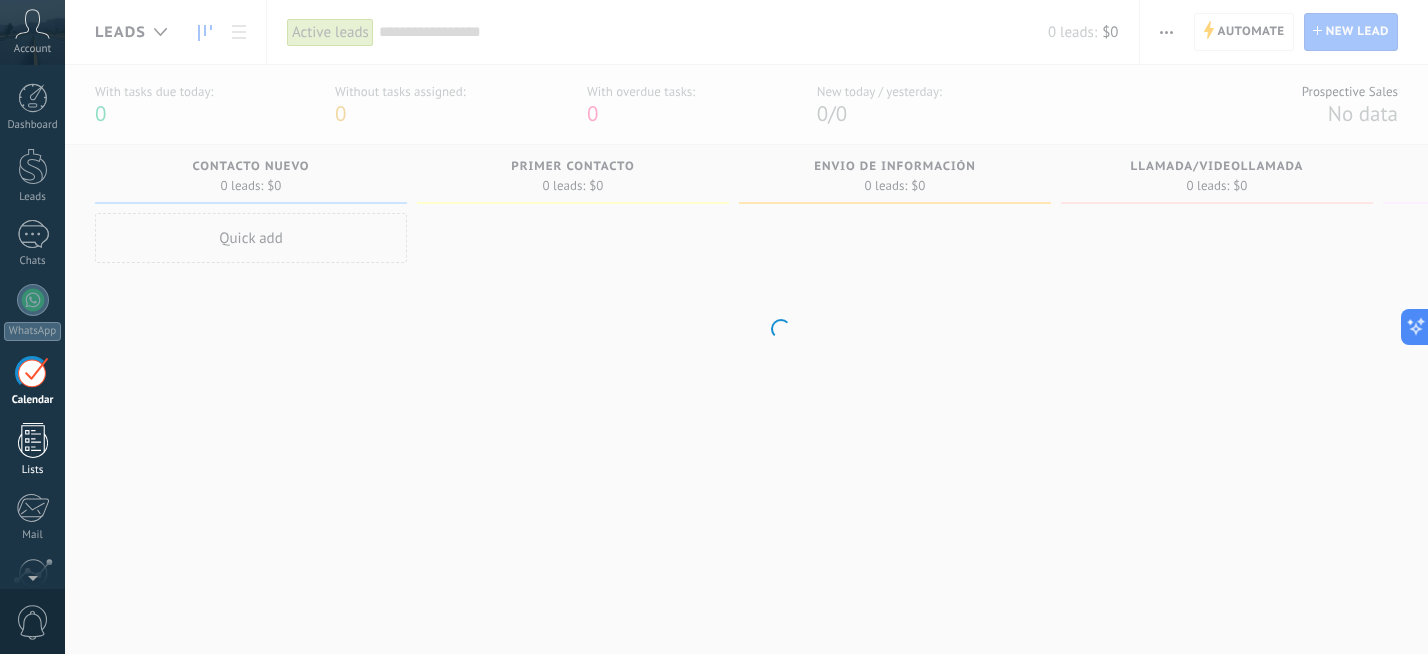 click on "Lists" at bounding box center [32, 450] 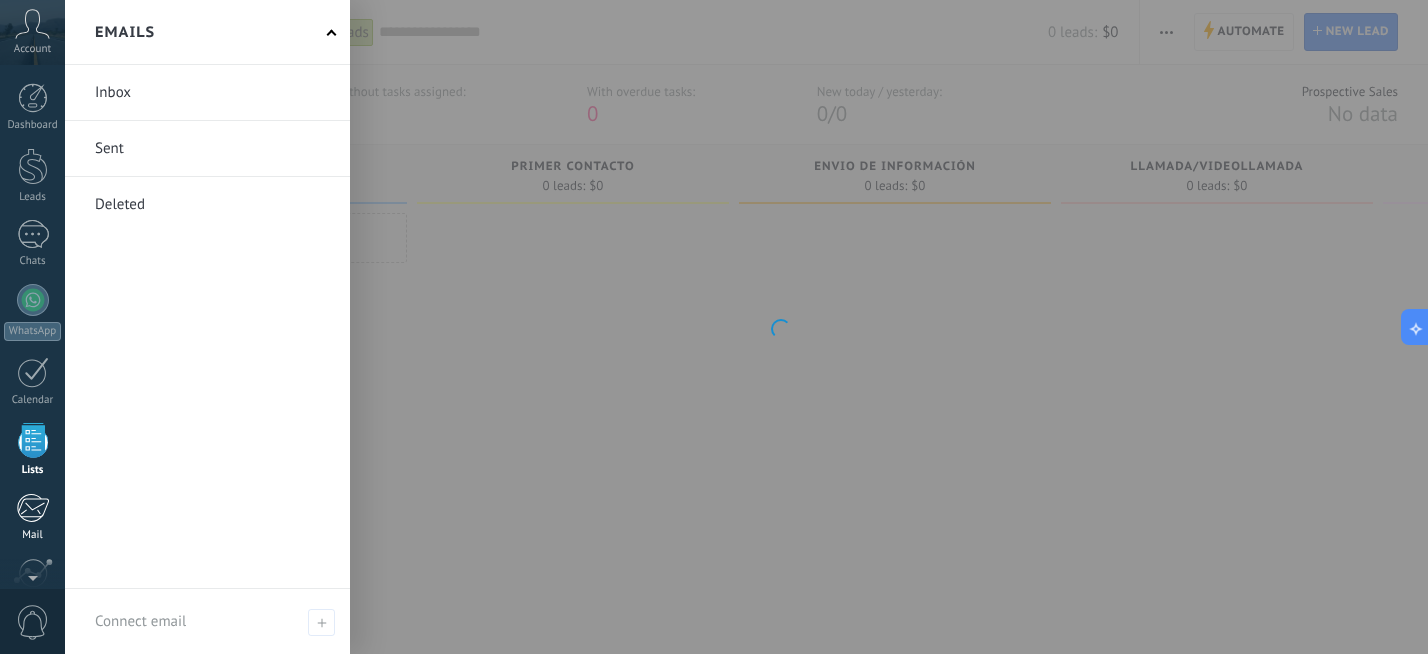 click on "Mail" at bounding box center [32, 517] 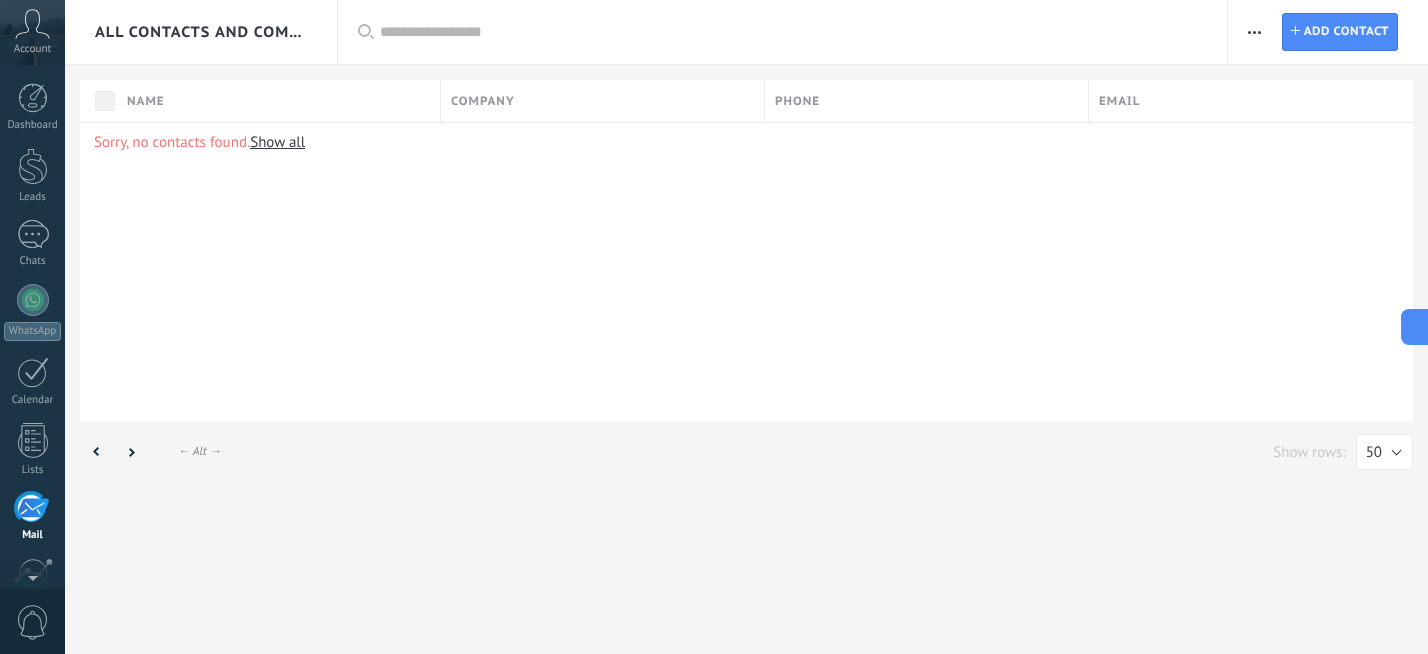 scroll, scrollTop: 178, scrollLeft: 0, axis: vertical 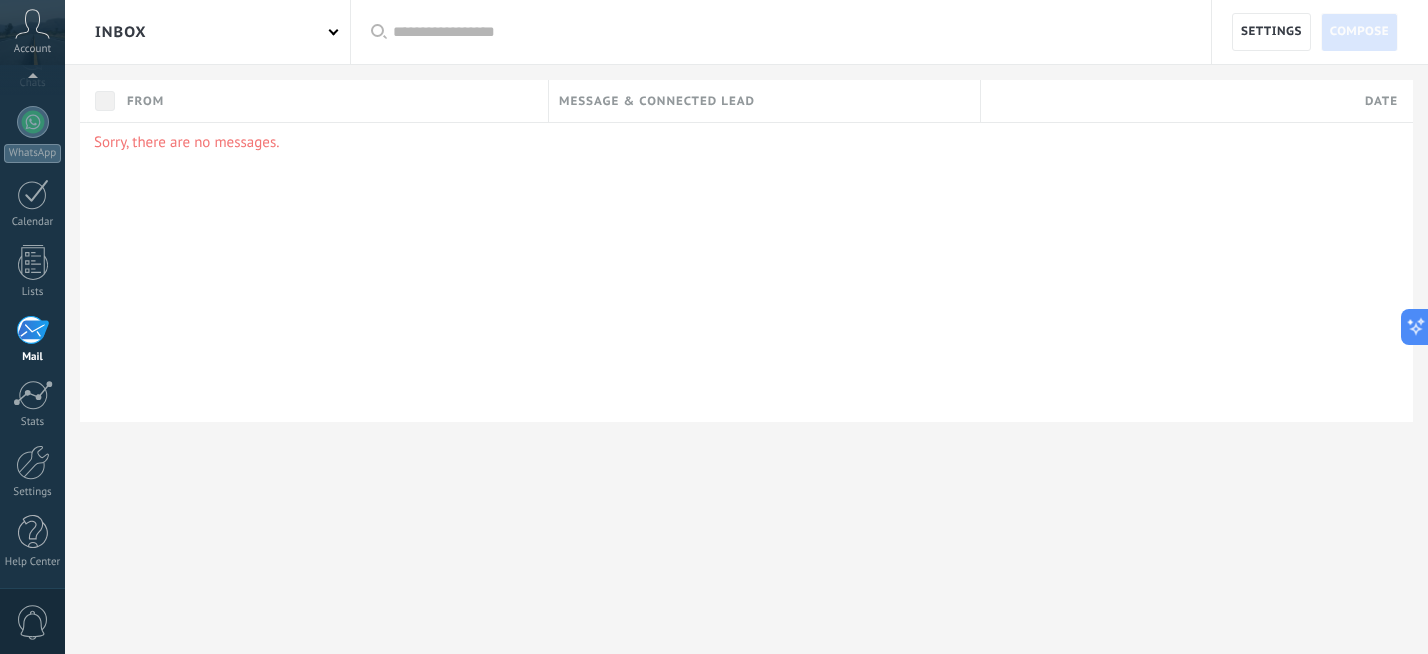 click on "0" at bounding box center (33, 622) 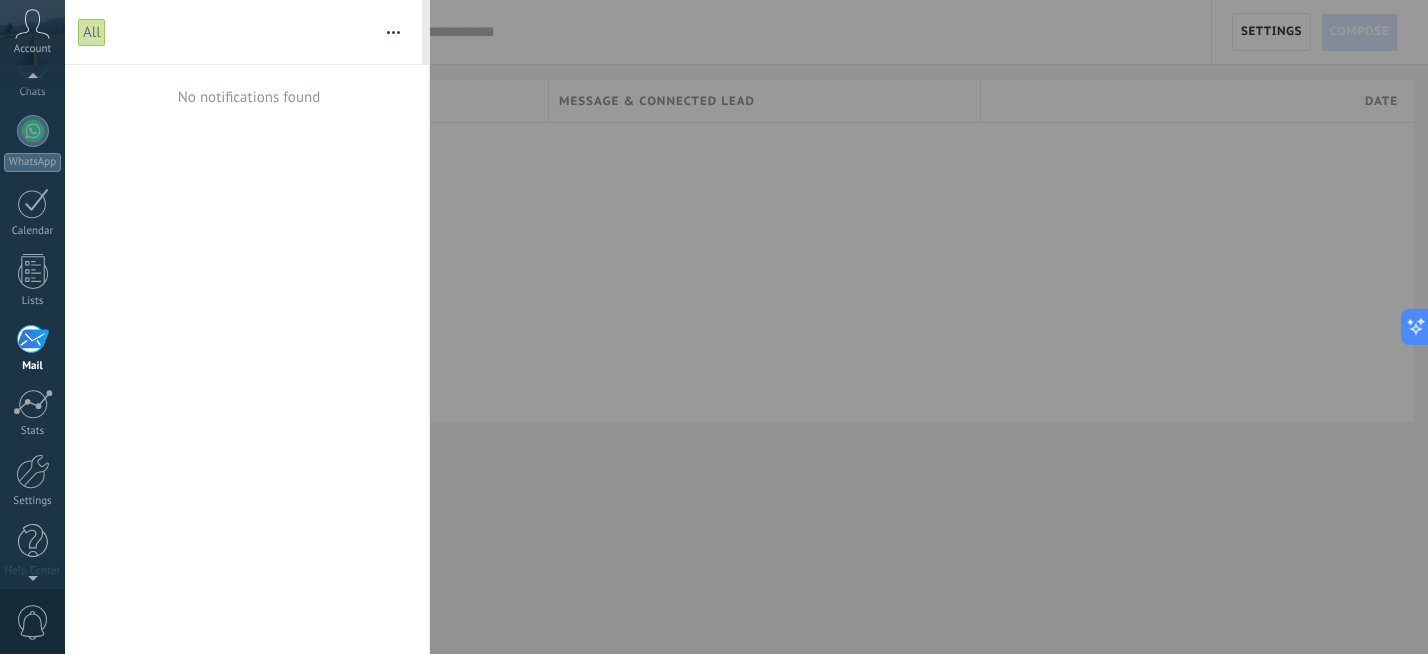 scroll, scrollTop: 178, scrollLeft: 0, axis: vertical 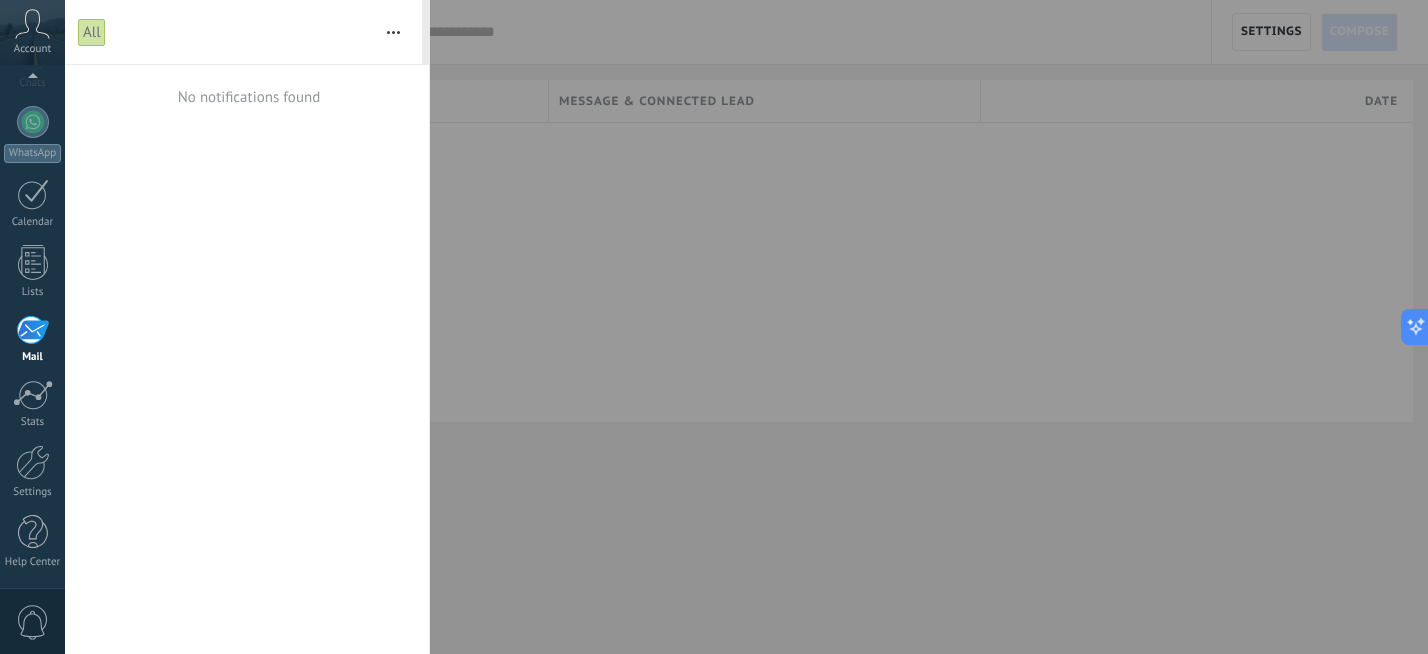 click 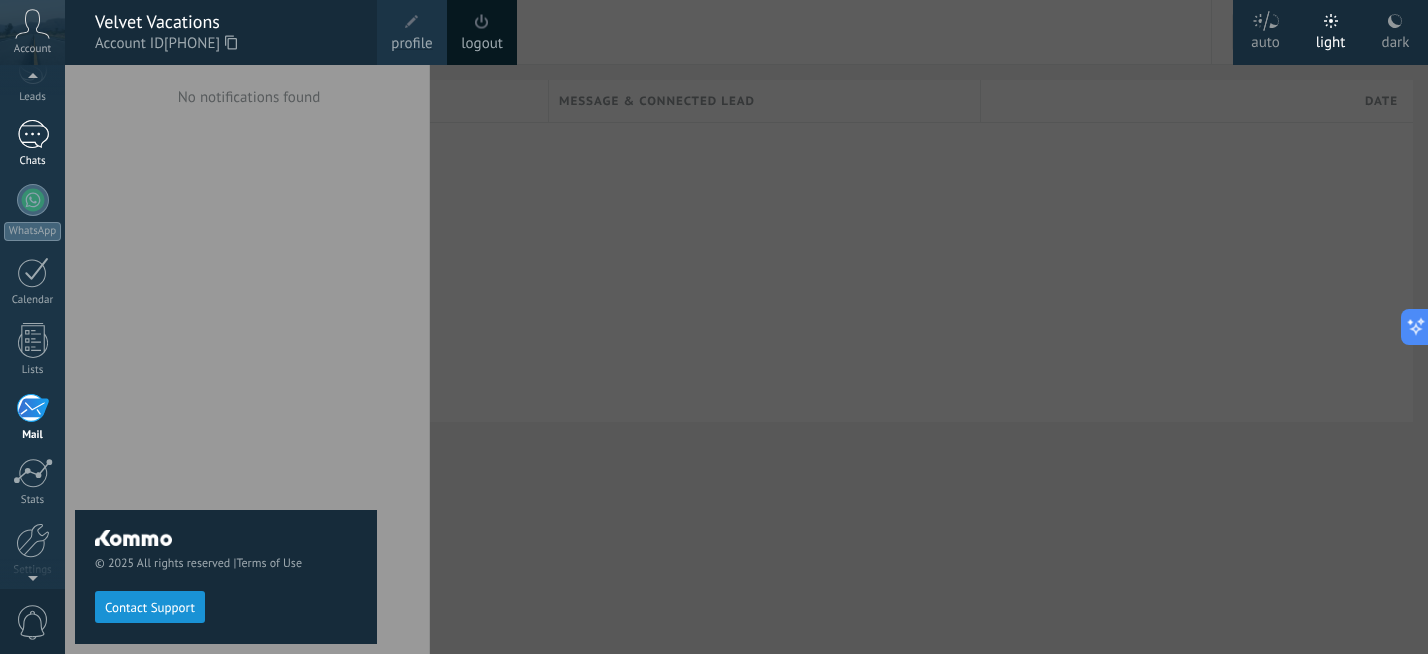 scroll, scrollTop: 0, scrollLeft: 0, axis: both 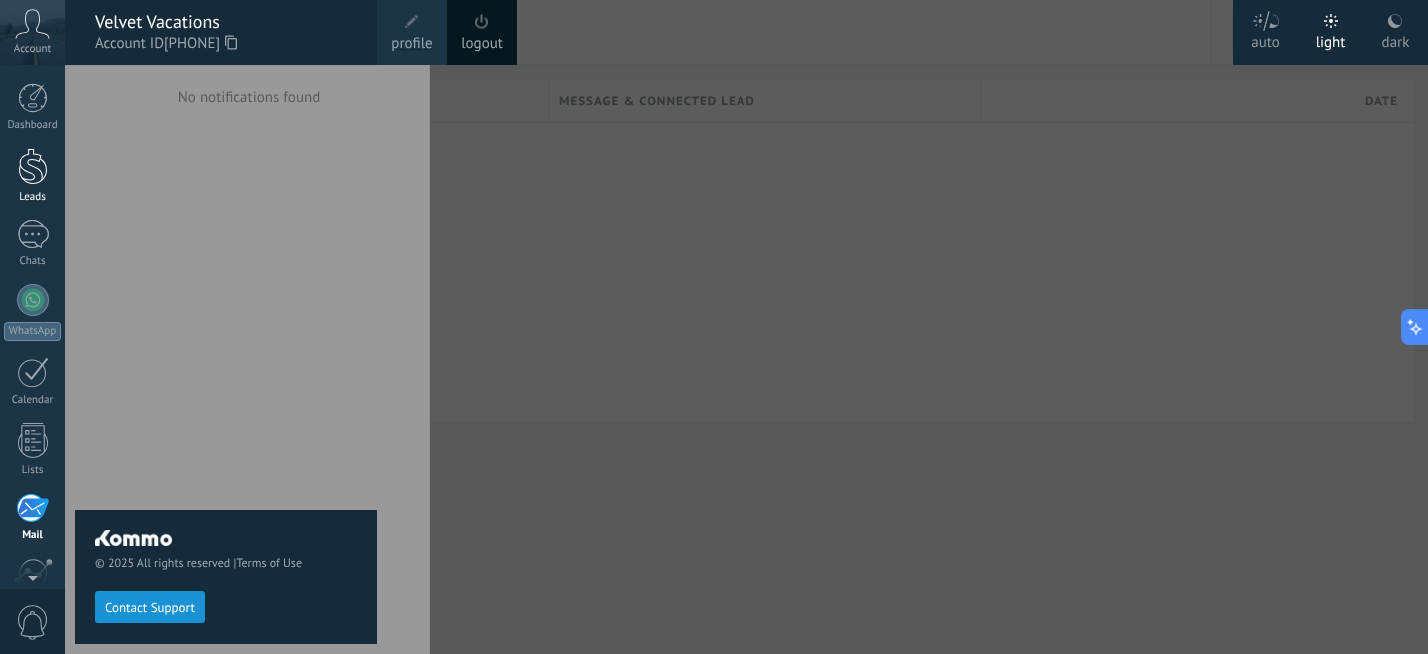 click at bounding box center (33, 166) 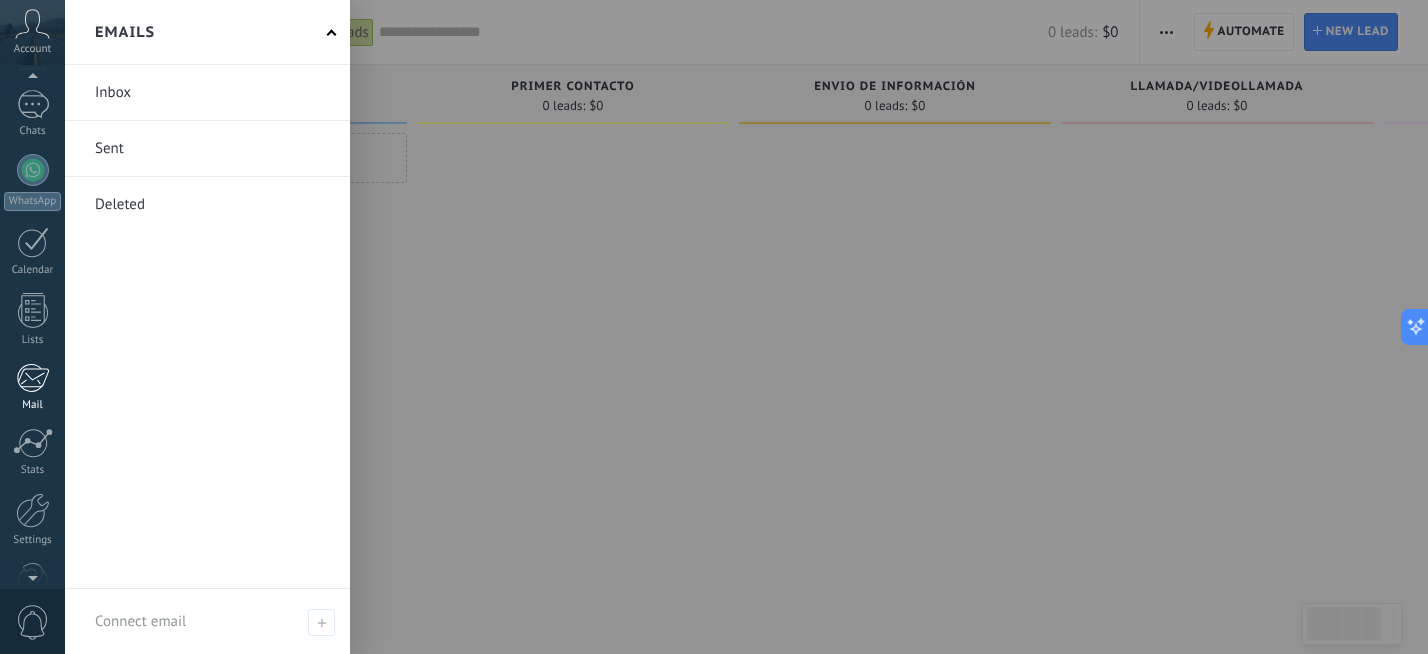 scroll, scrollTop: 178, scrollLeft: 0, axis: vertical 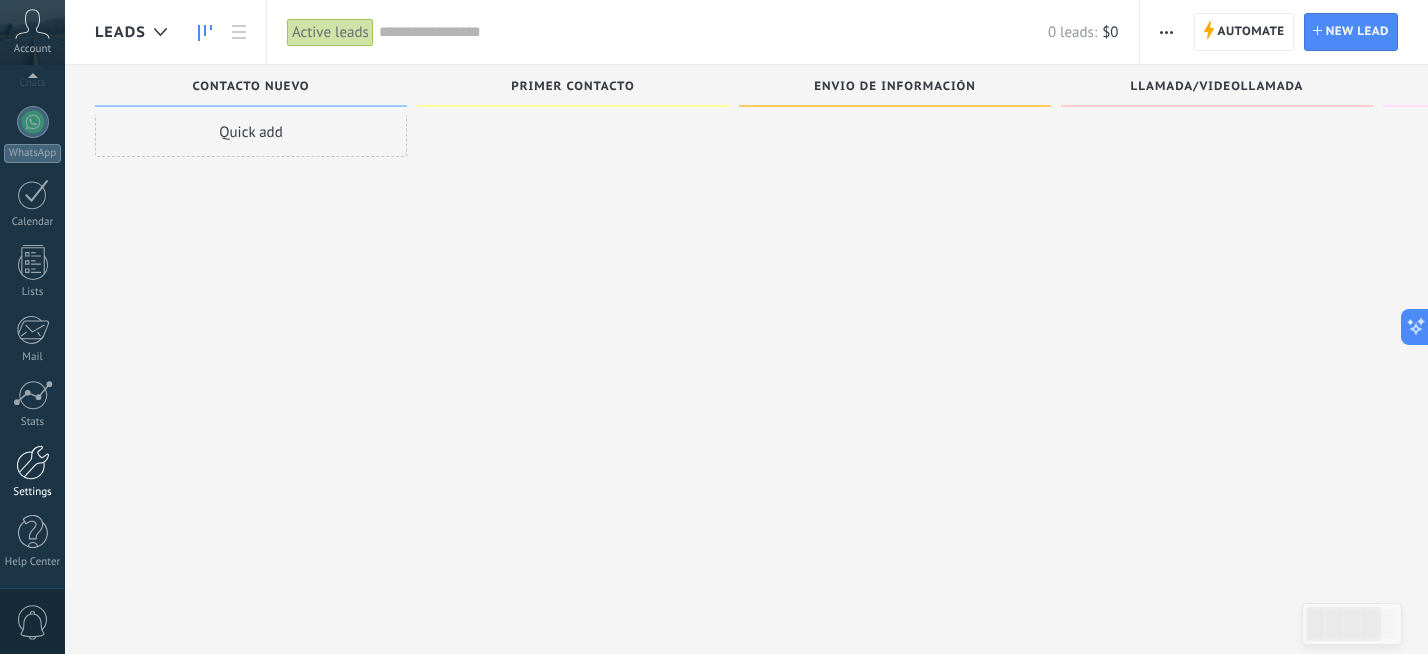 click at bounding box center [33, 462] 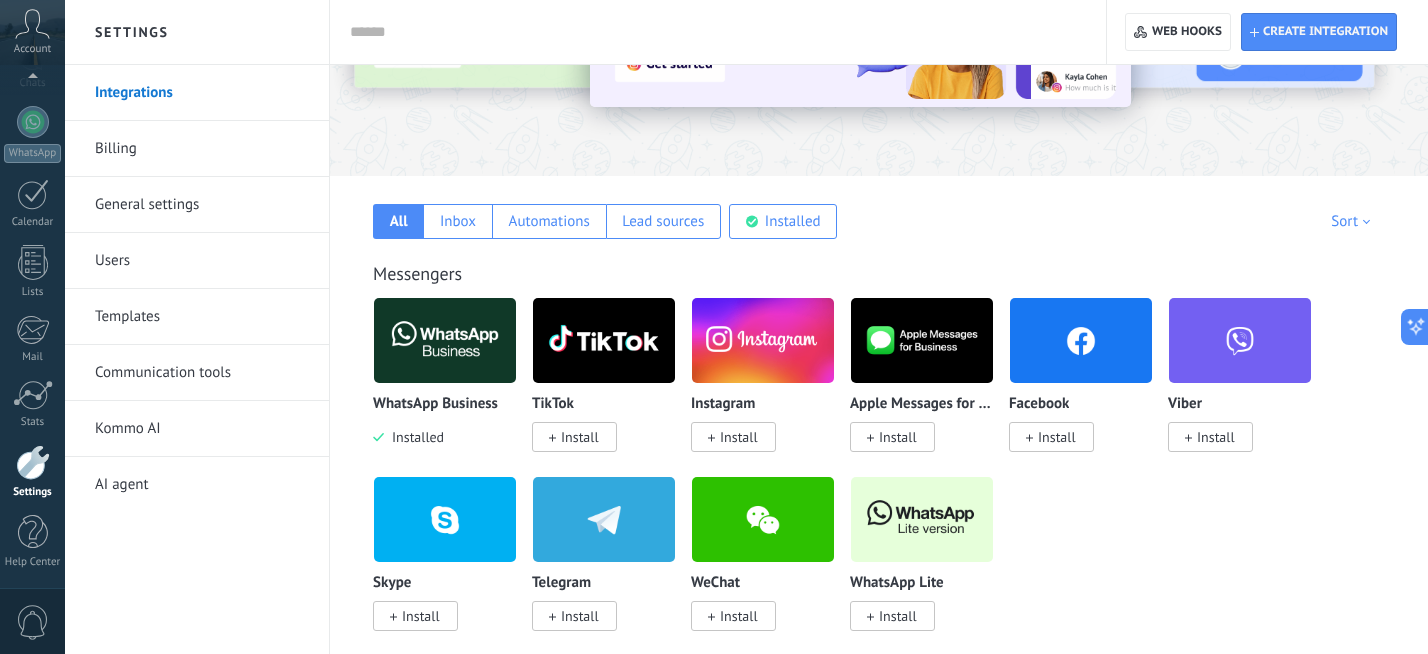 scroll, scrollTop: 225, scrollLeft: 0, axis: vertical 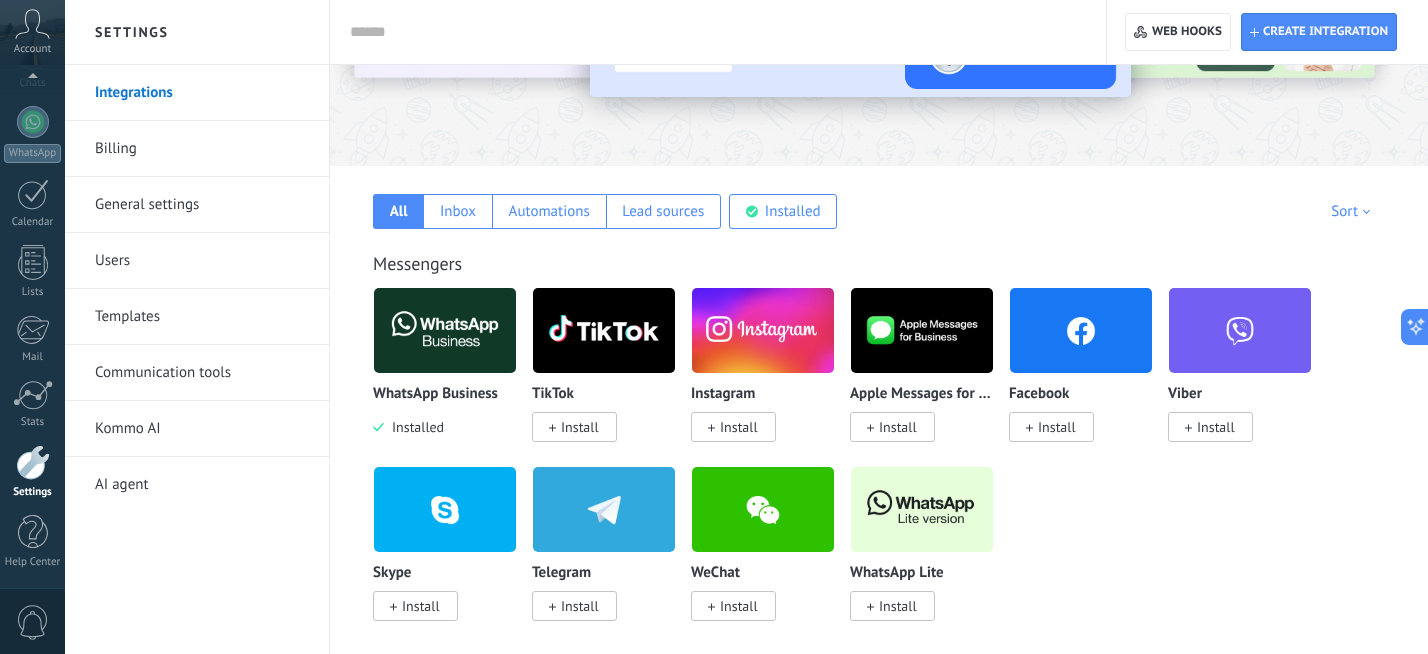 click on "Install" at bounding box center (1057, 427) 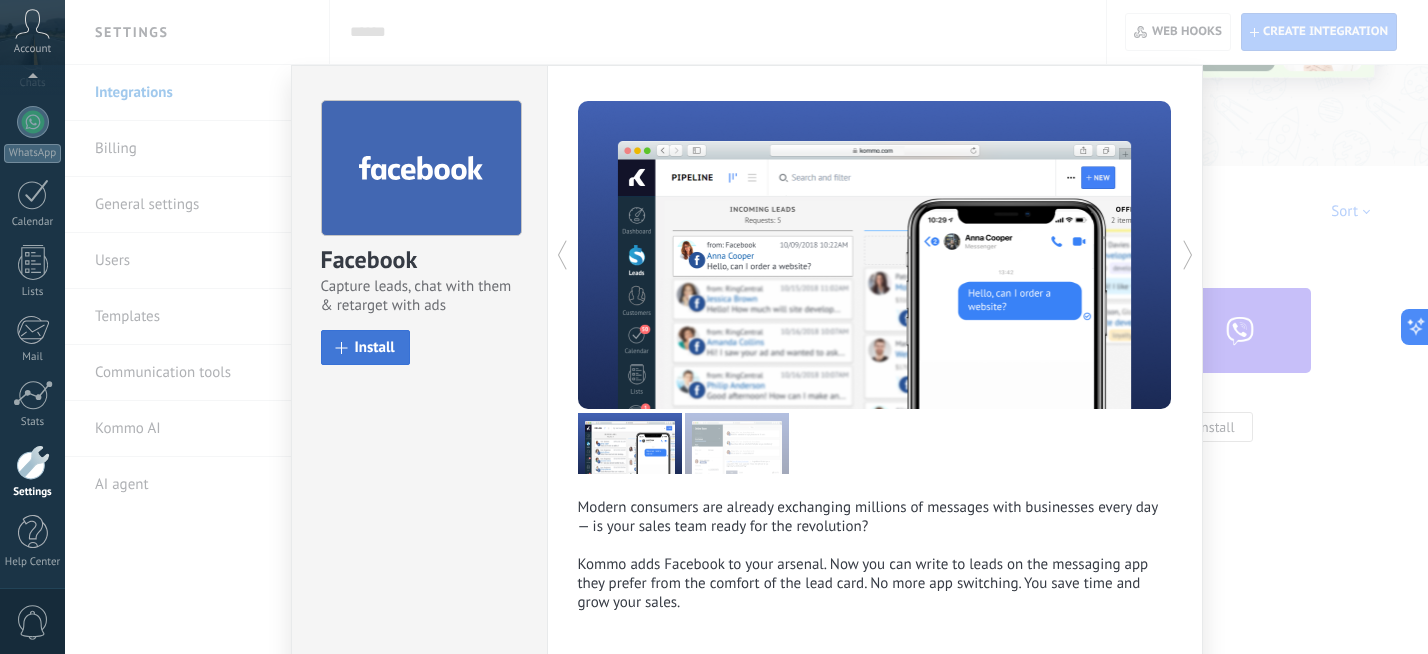 click on "Install" at bounding box center [375, 347] 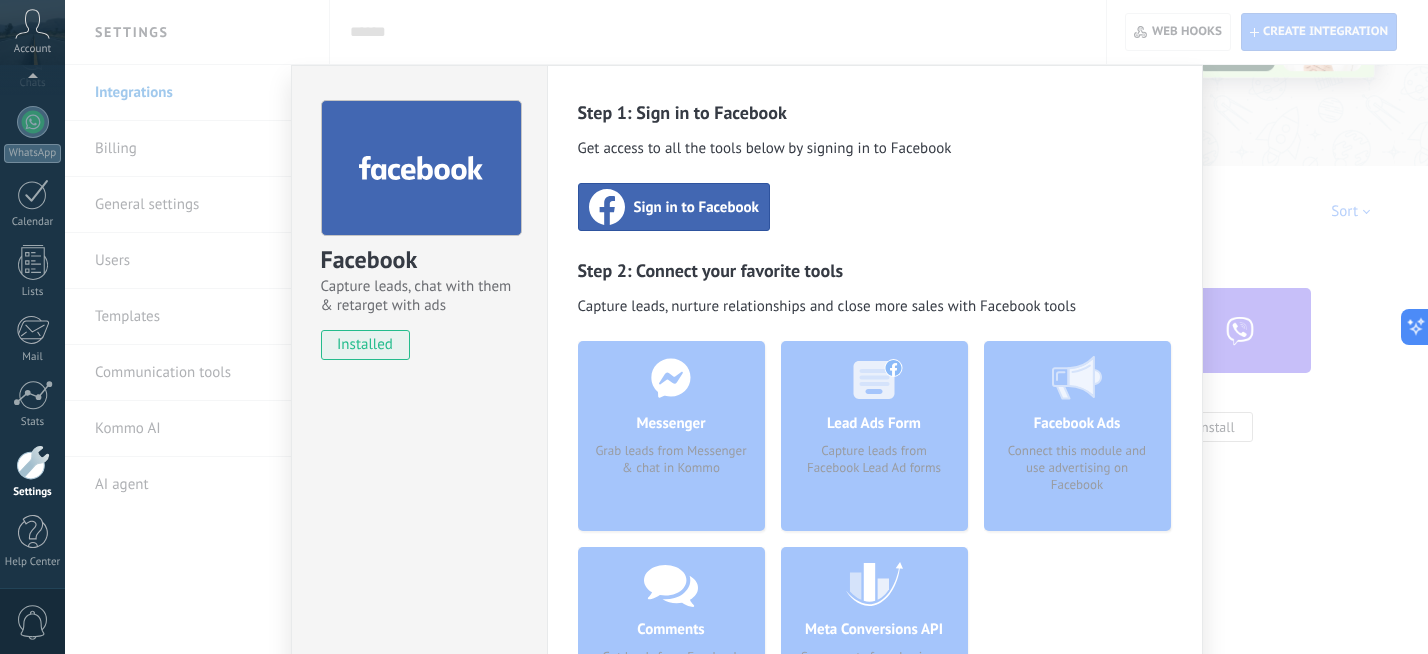 click on "Sign in to Facebook" at bounding box center (696, 207) 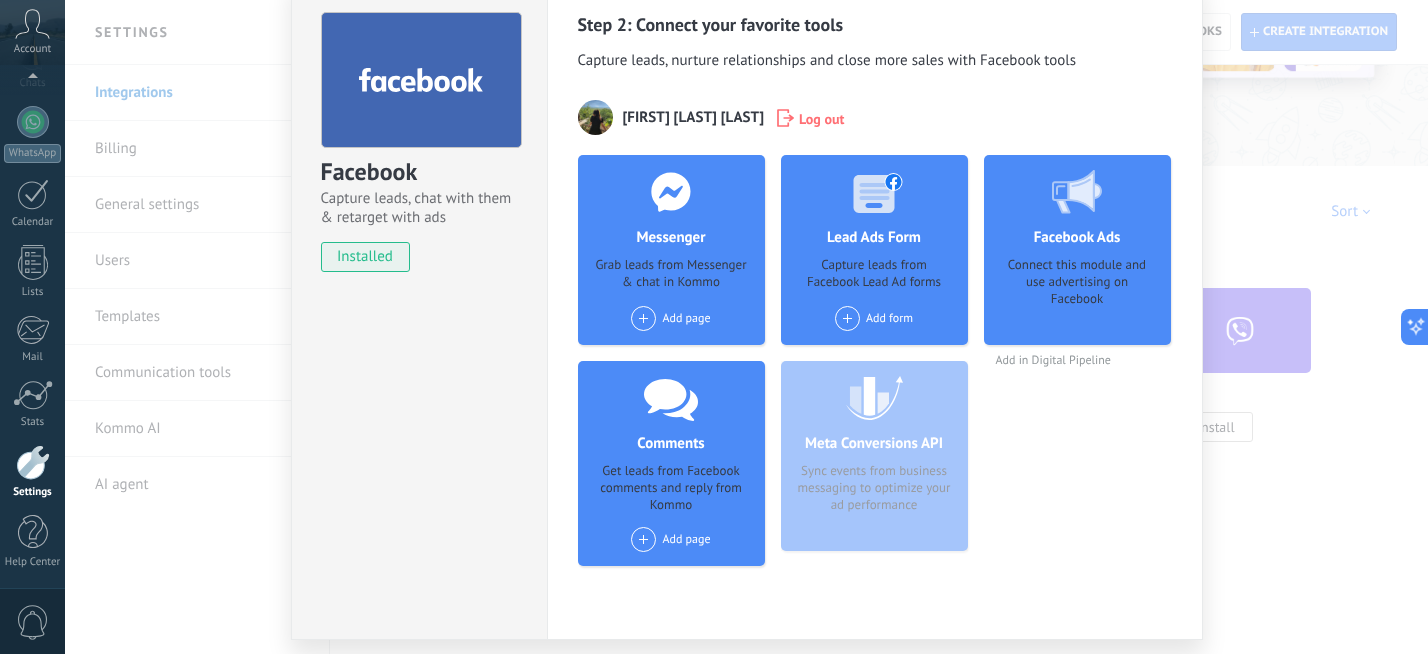 scroll, scrollTop: 83, scrollLeft: 0, axis: vertical 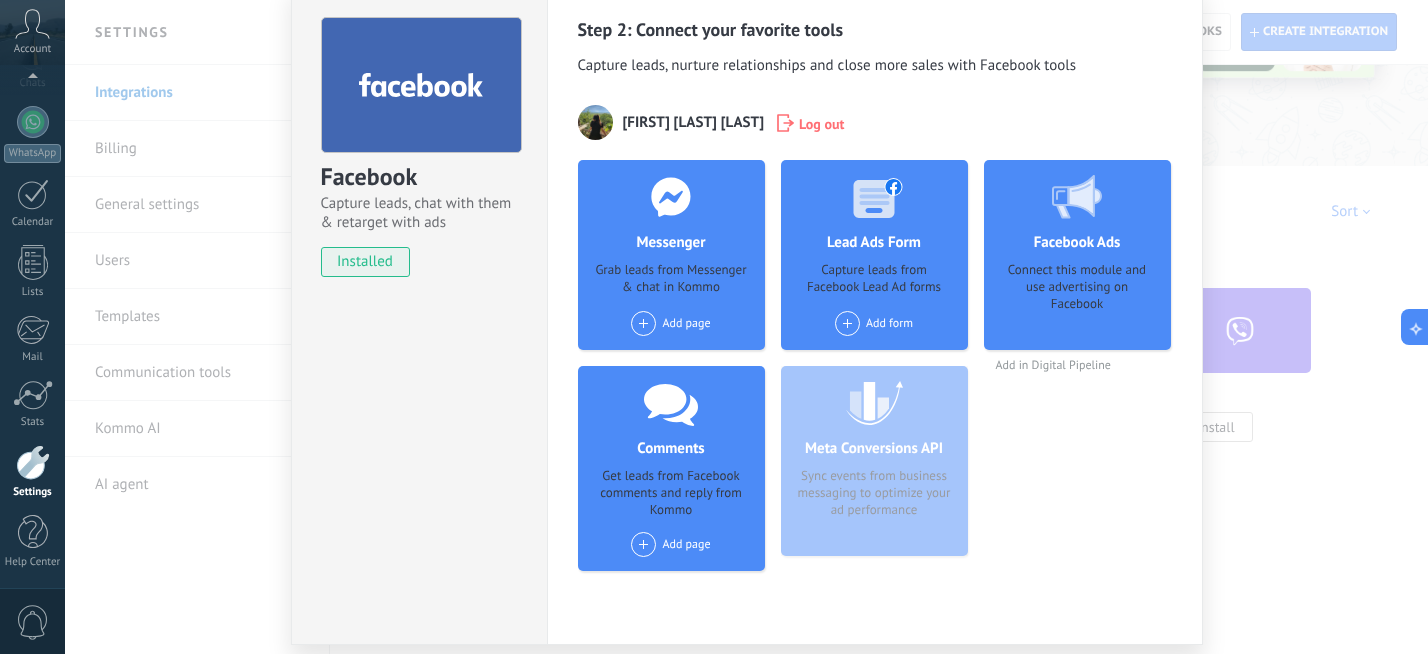 click at bounding box center (643, 323) 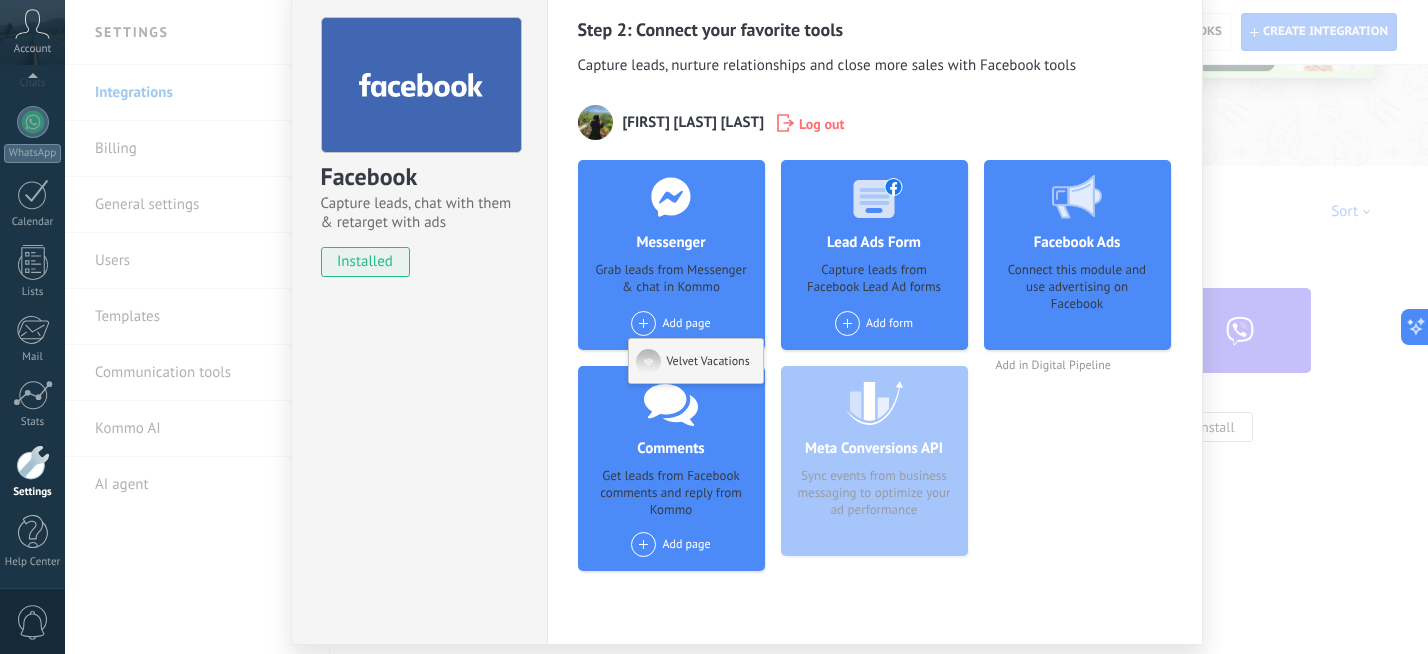 click on "Velvet Vacations" at bounding box center (696, 361) 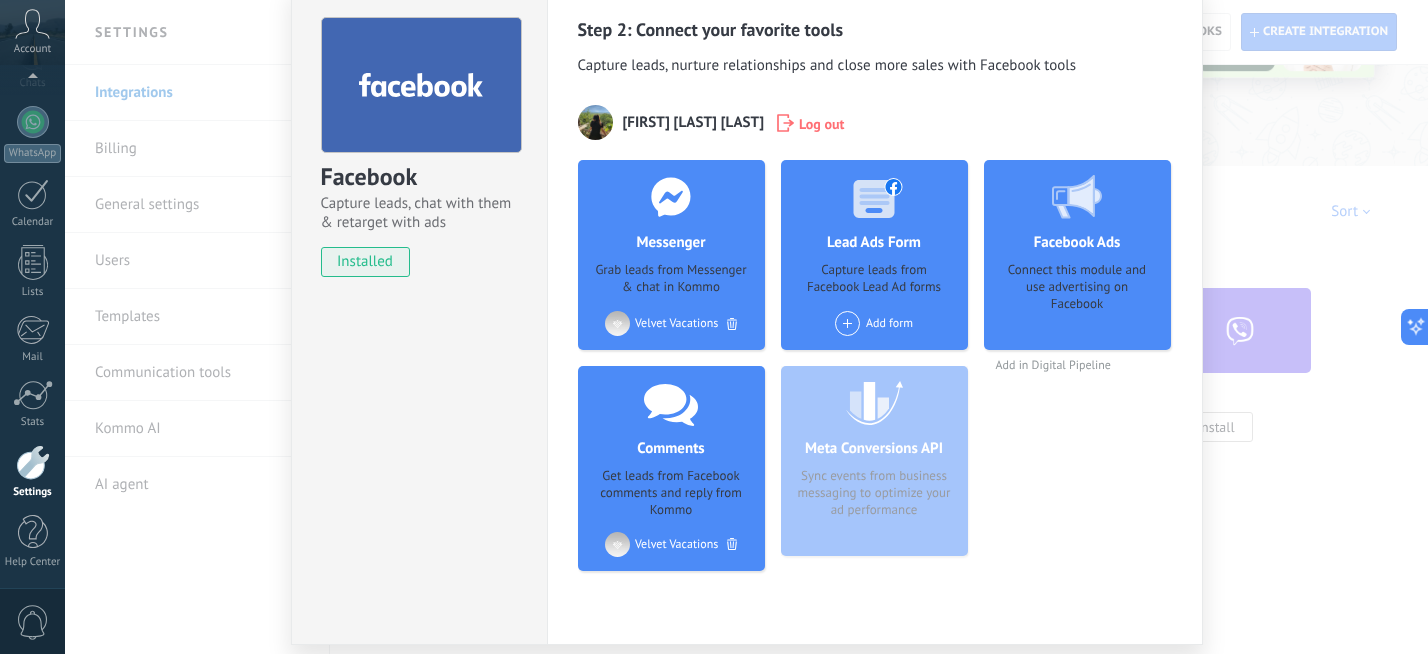 click at bounding box center (847, 323) 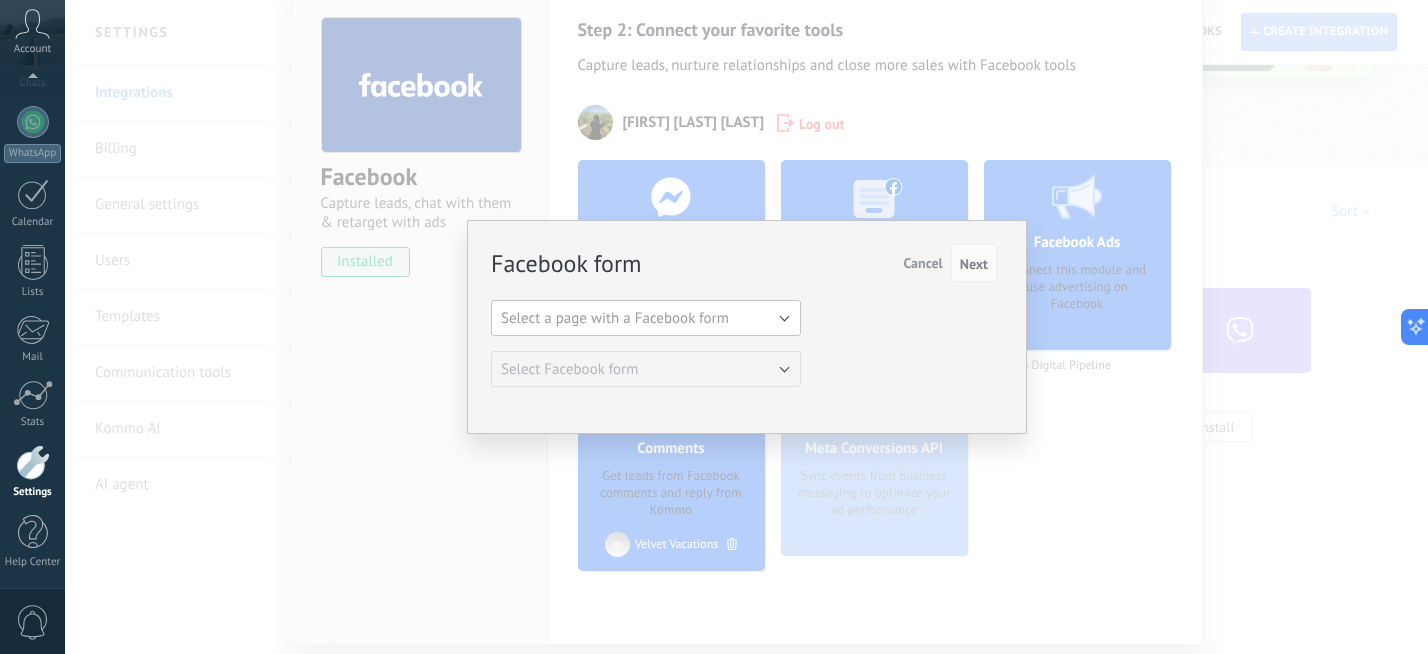 click on "Select a page with a Facebook form" at bounding box center [646, 318] 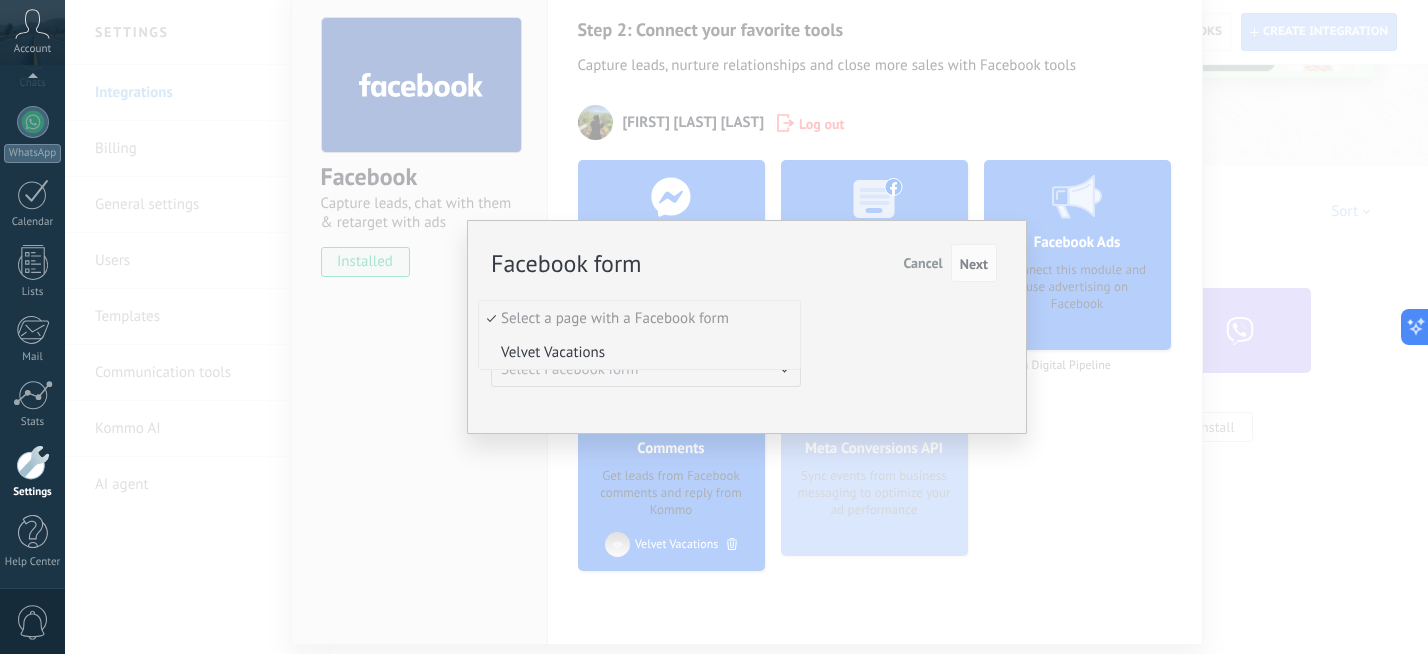 click on "Velvet Vacations" at bounding box center [636, 352] 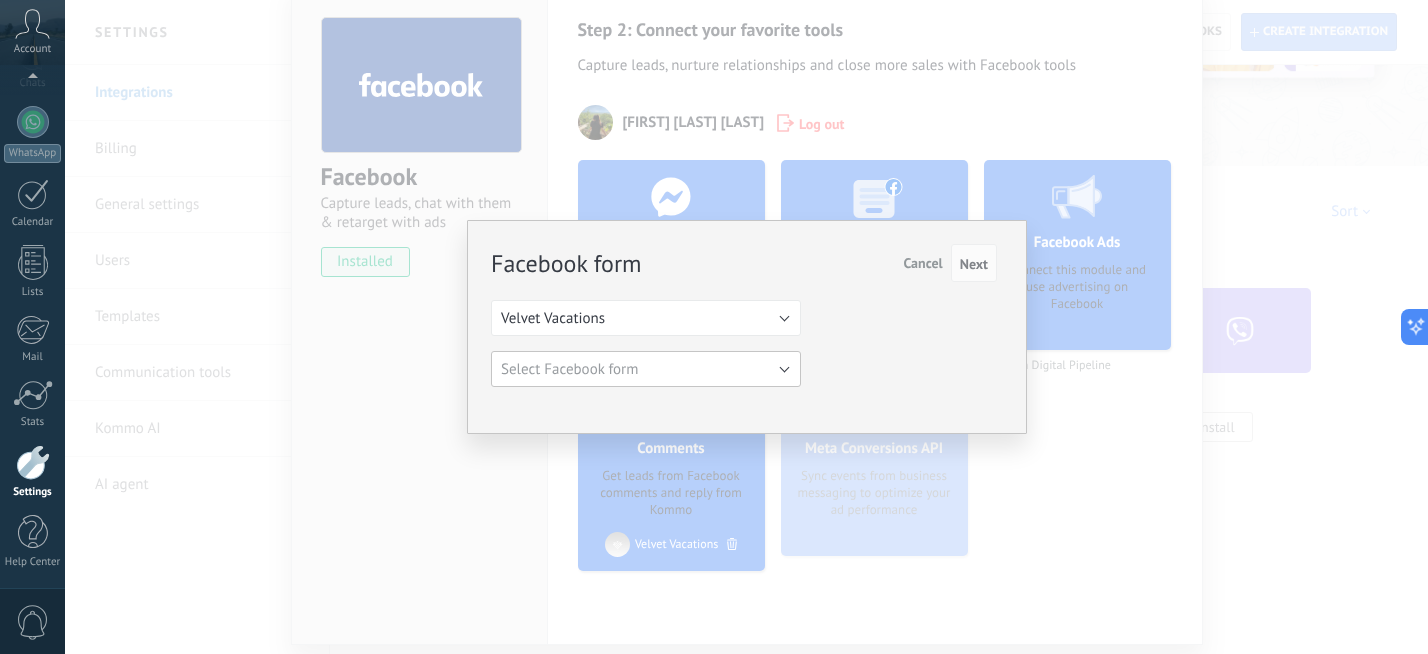 click on "Select Facebook form" at bounding box center (646, 369) 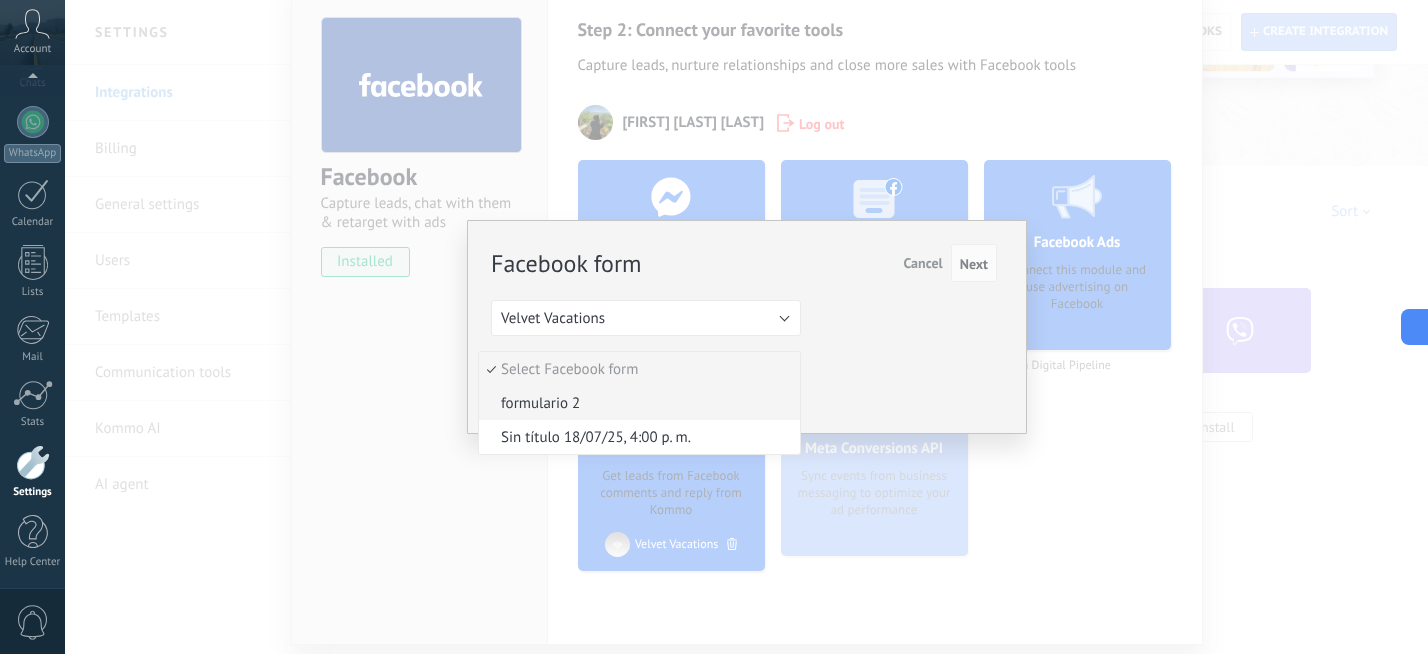 click on "formulario 2" at bounding box center (636, 403) 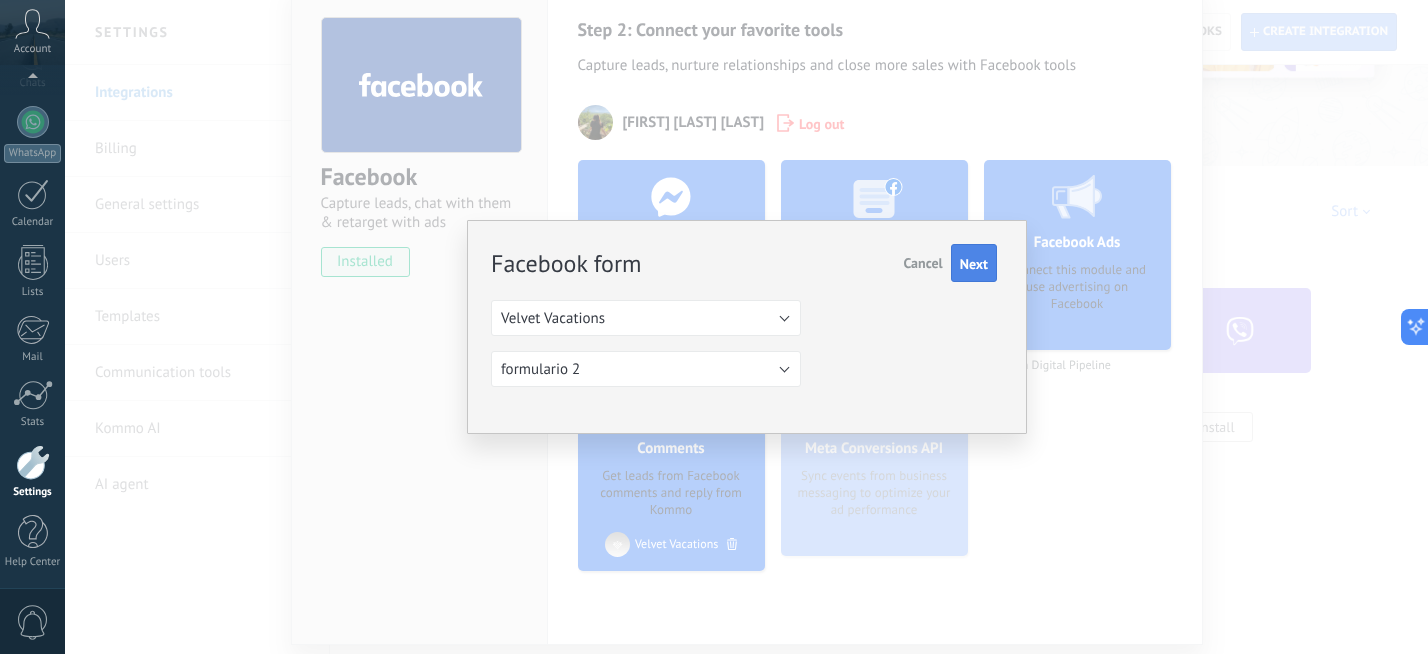 click on "Next" at bounding box center [974, 264] 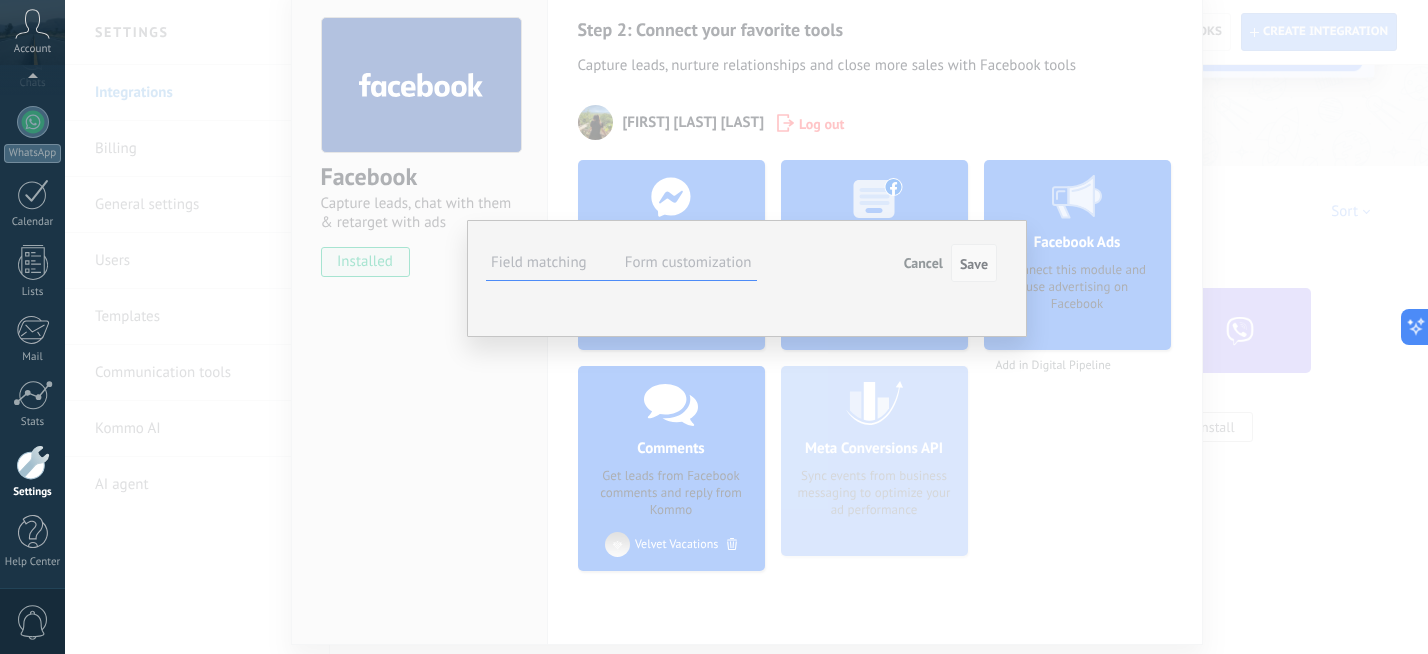 click on "Save" at bounding box center (974, 264) 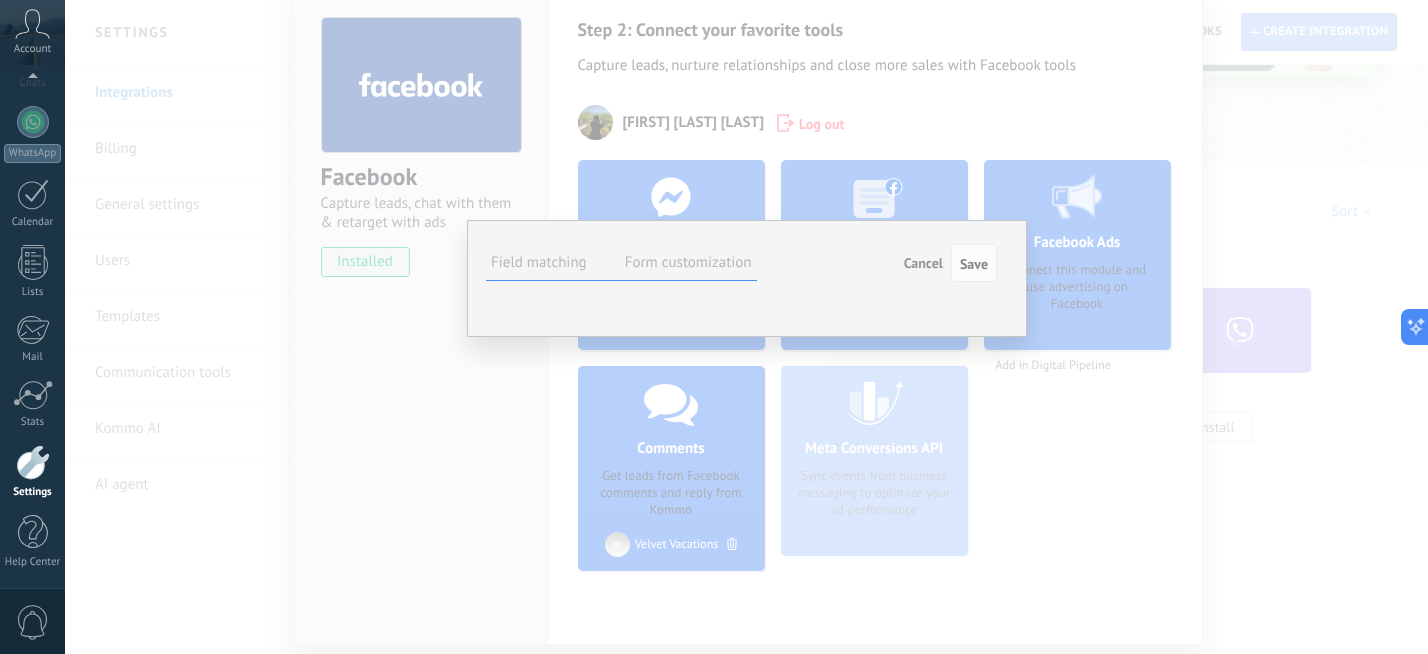 click on "Select field" at bounding box center (0, 0) 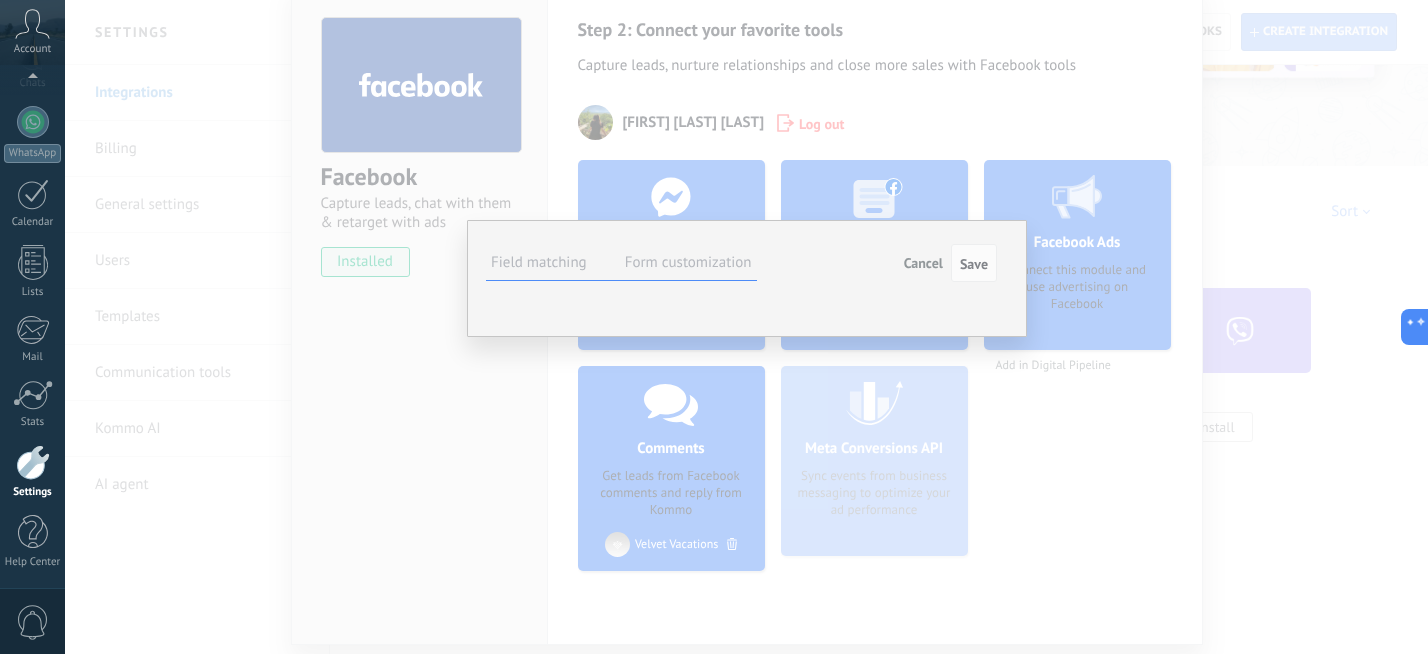 click on "Form customization" at bounding box center (688, 262) 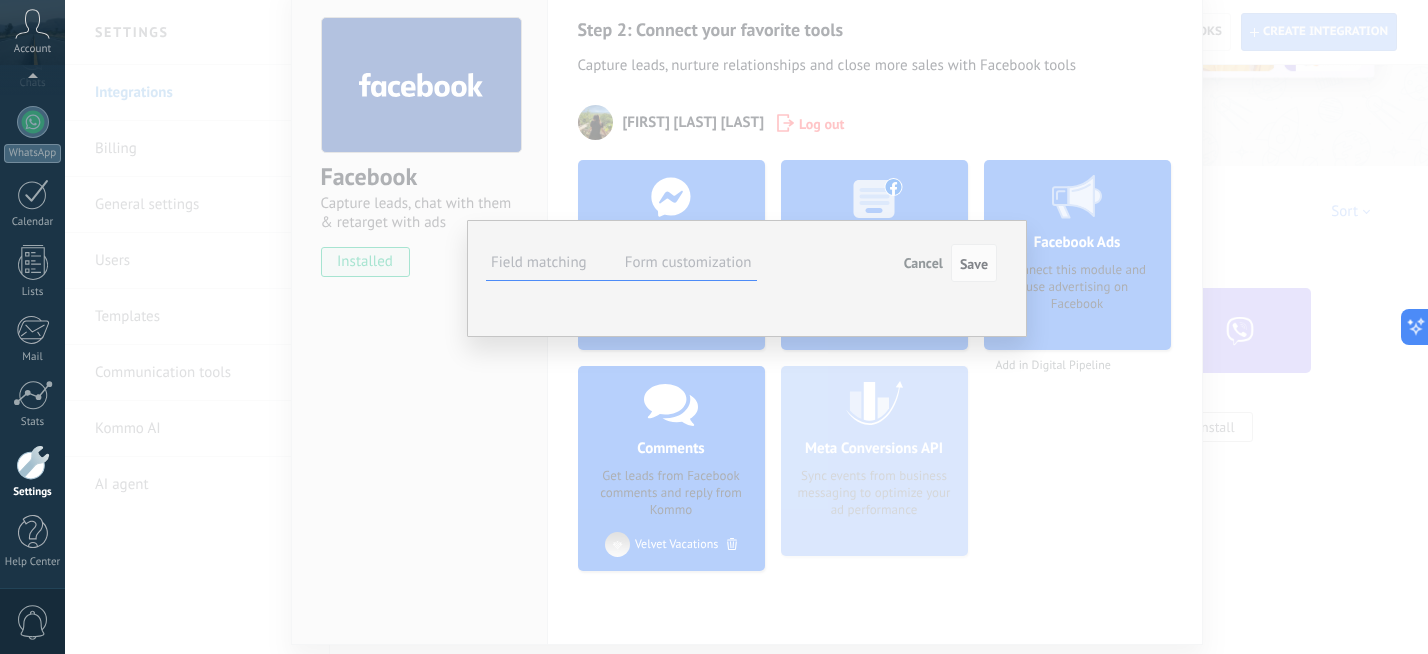 click on "Incoming leads CONTACTO NUEVO PRIMER CONTACTO ENVIO DE INFORMACIÓN LLAMADA/VIDEOLLAMADA NEGOCIACIÓN Closed - won Closed - lost" at bounding box center (0, 0) 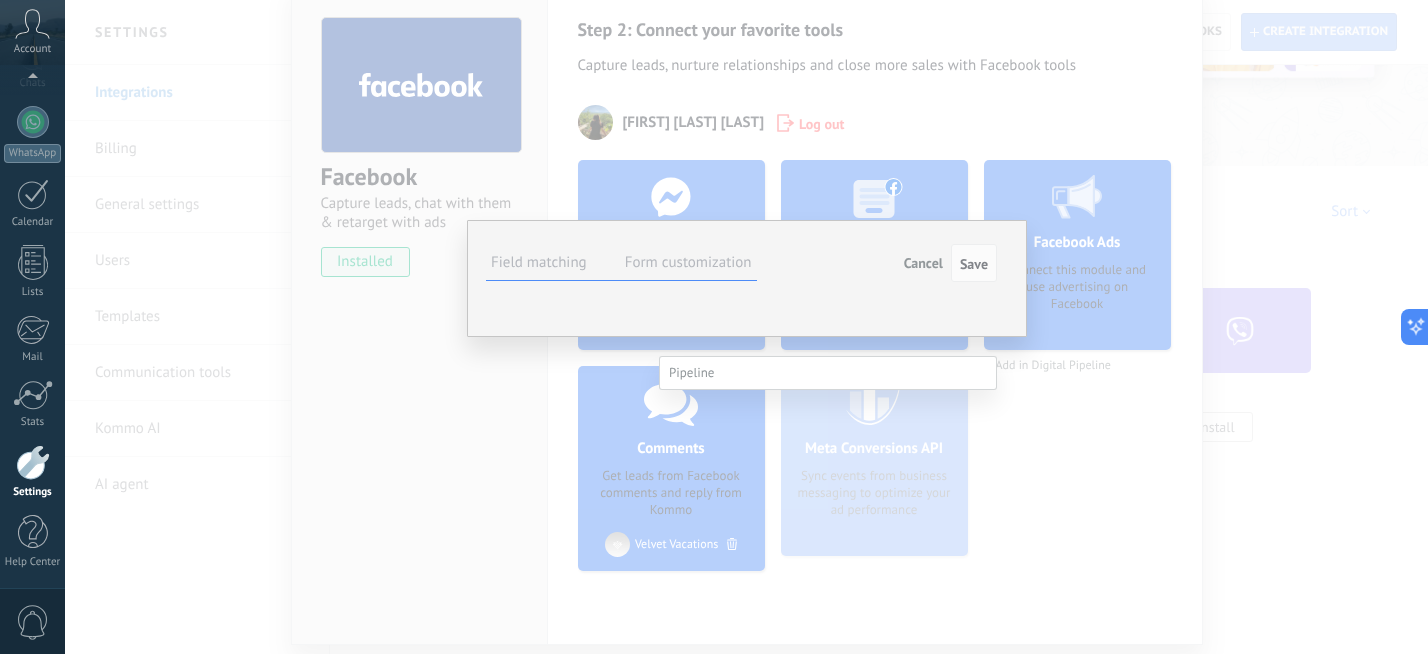 click on "CONTACTO NUEVO" at bounding box center (0, 0) 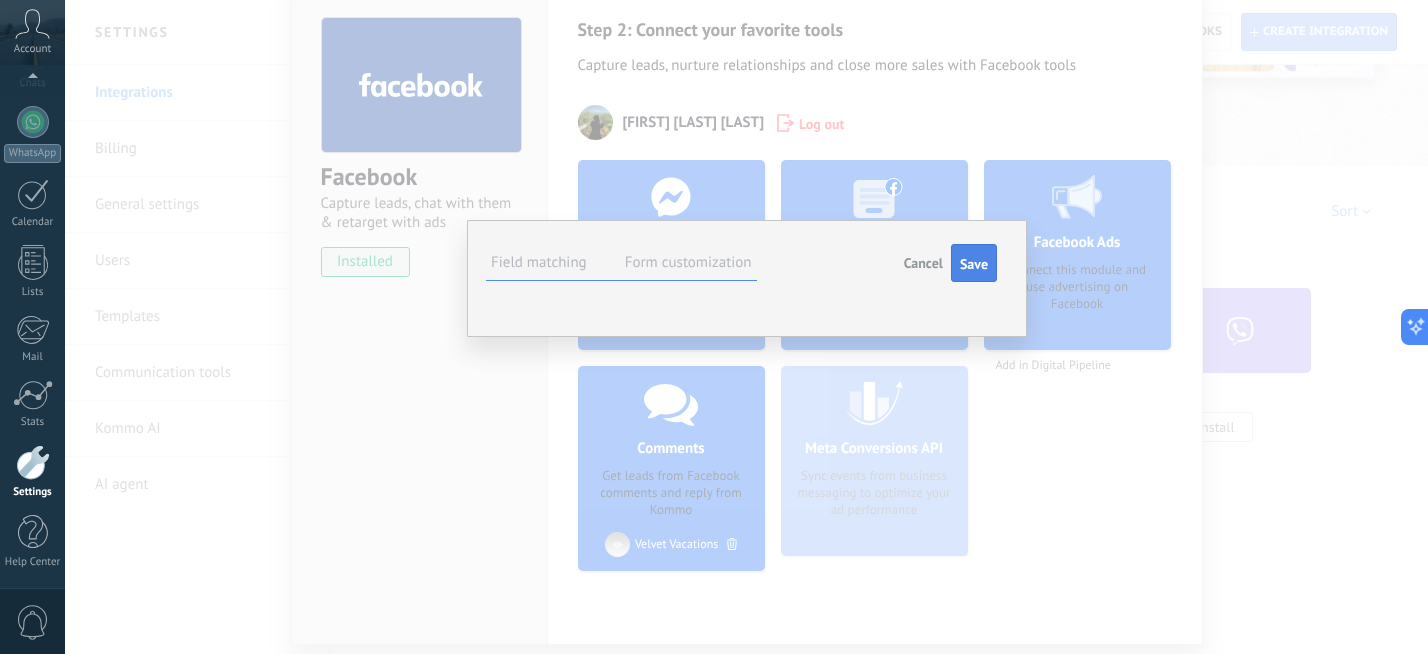 click on "Save" at bounding box center [974, 264] 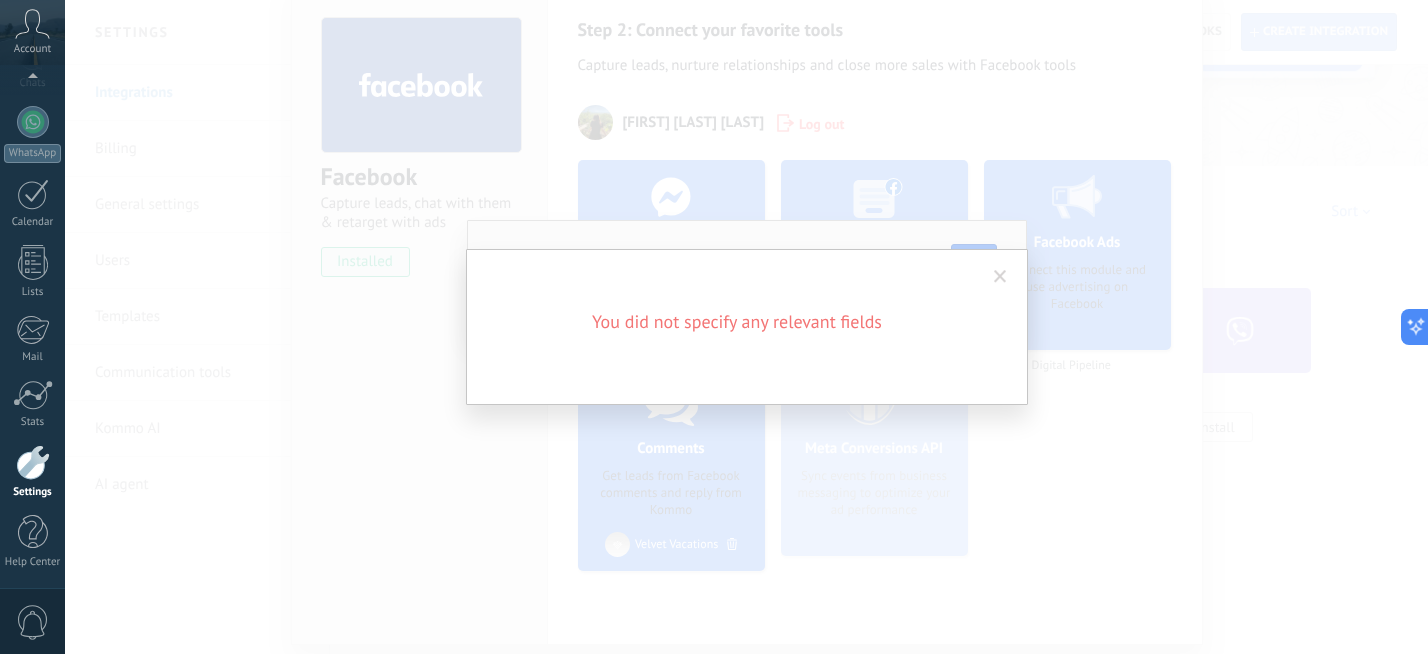 click at bounding box center (1000, 277) 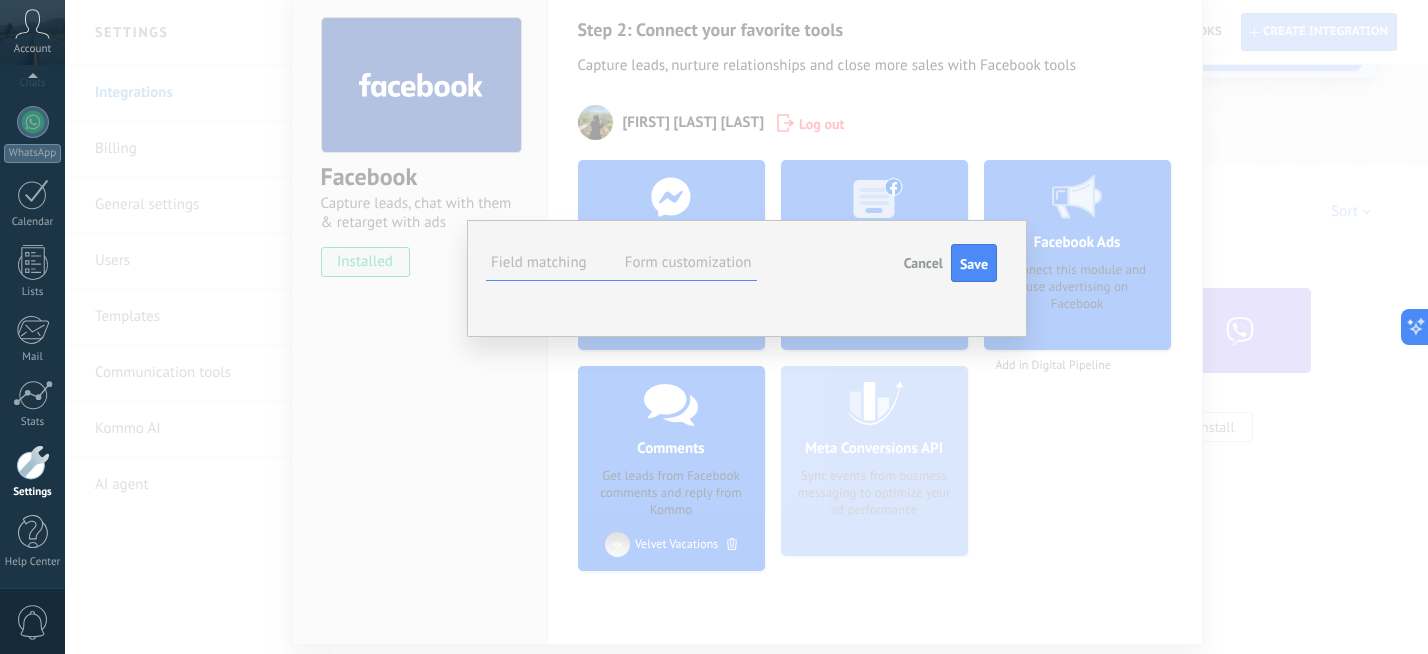 click on "Field matching" at bounding box center (539, 265) 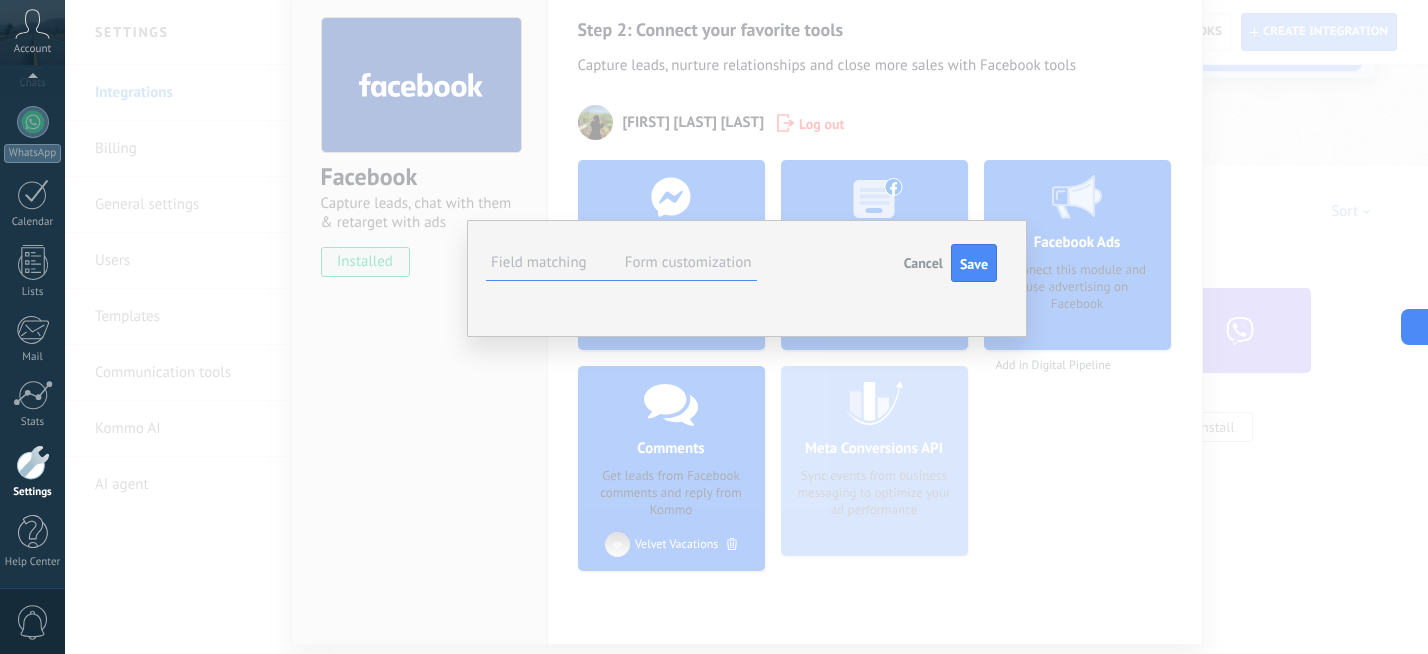 click on "Field matching" at bounding box center [539, 262] 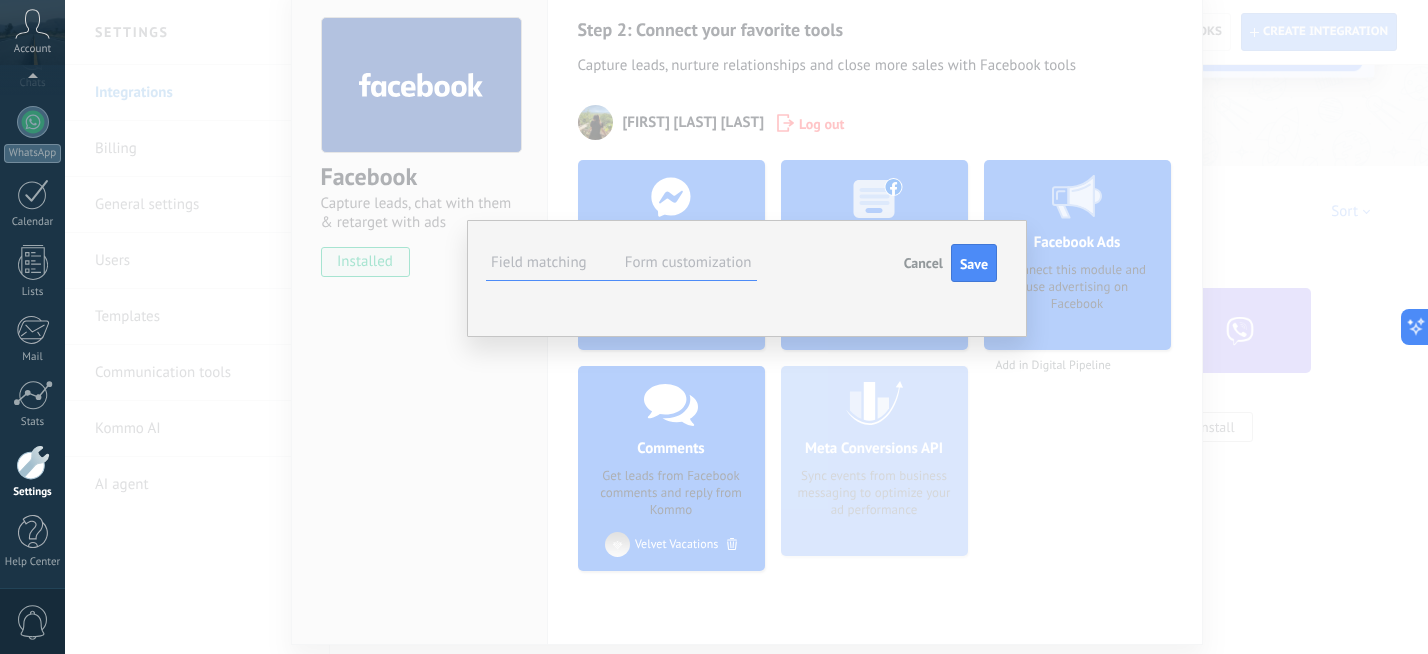 click on "Select field" at bounding box center (0, 0) 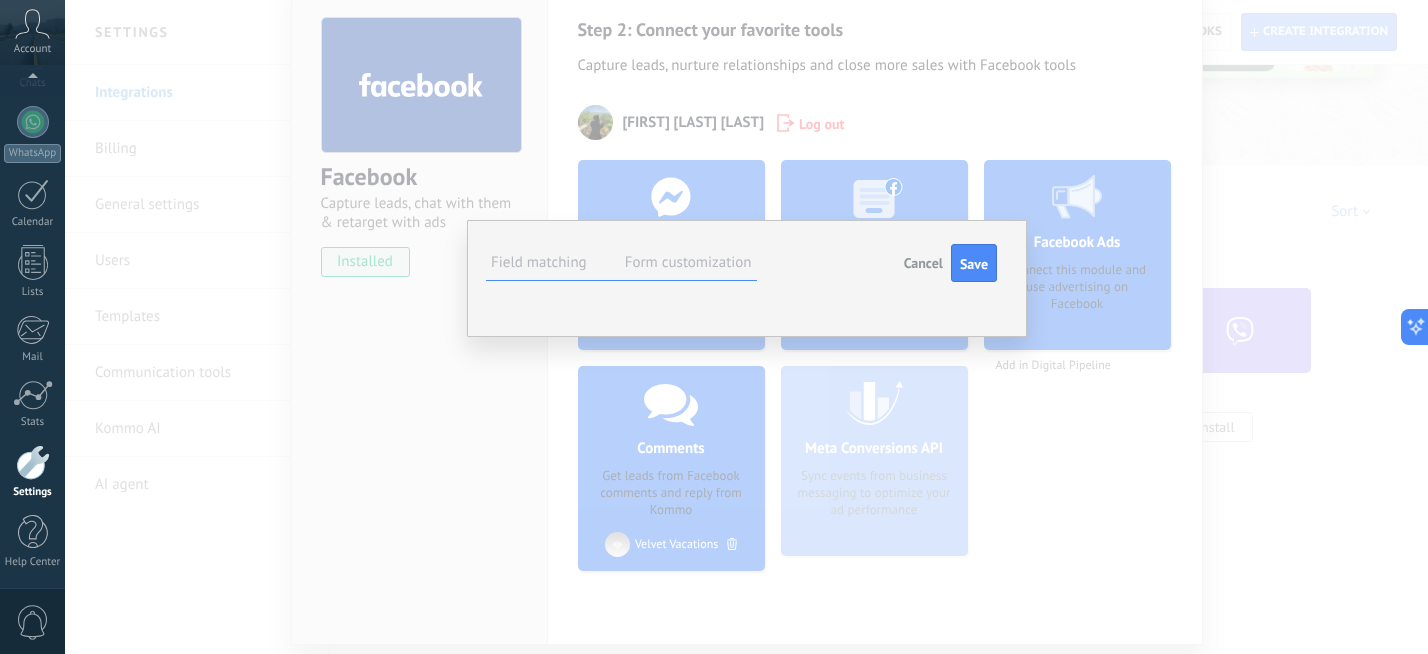 click on "Select field" at bounding box center (0, 0) 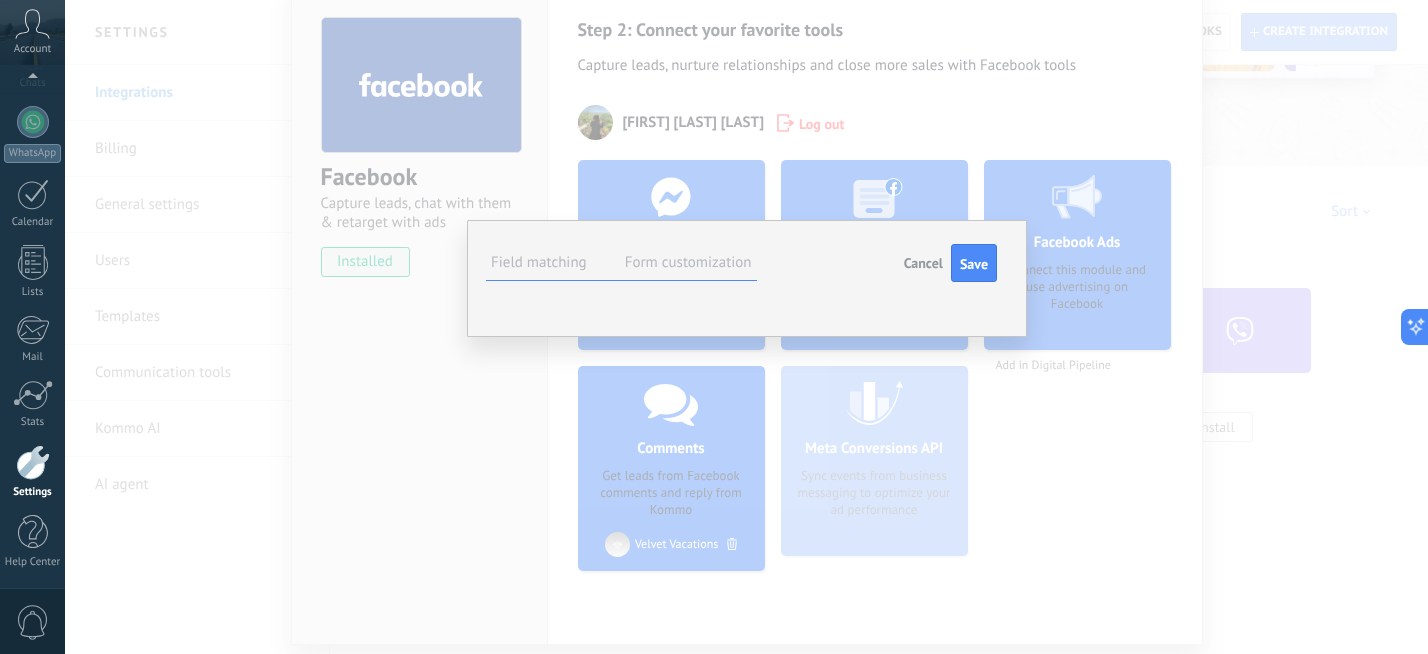 click on "Address (company)" at bounding box center [0, 0] 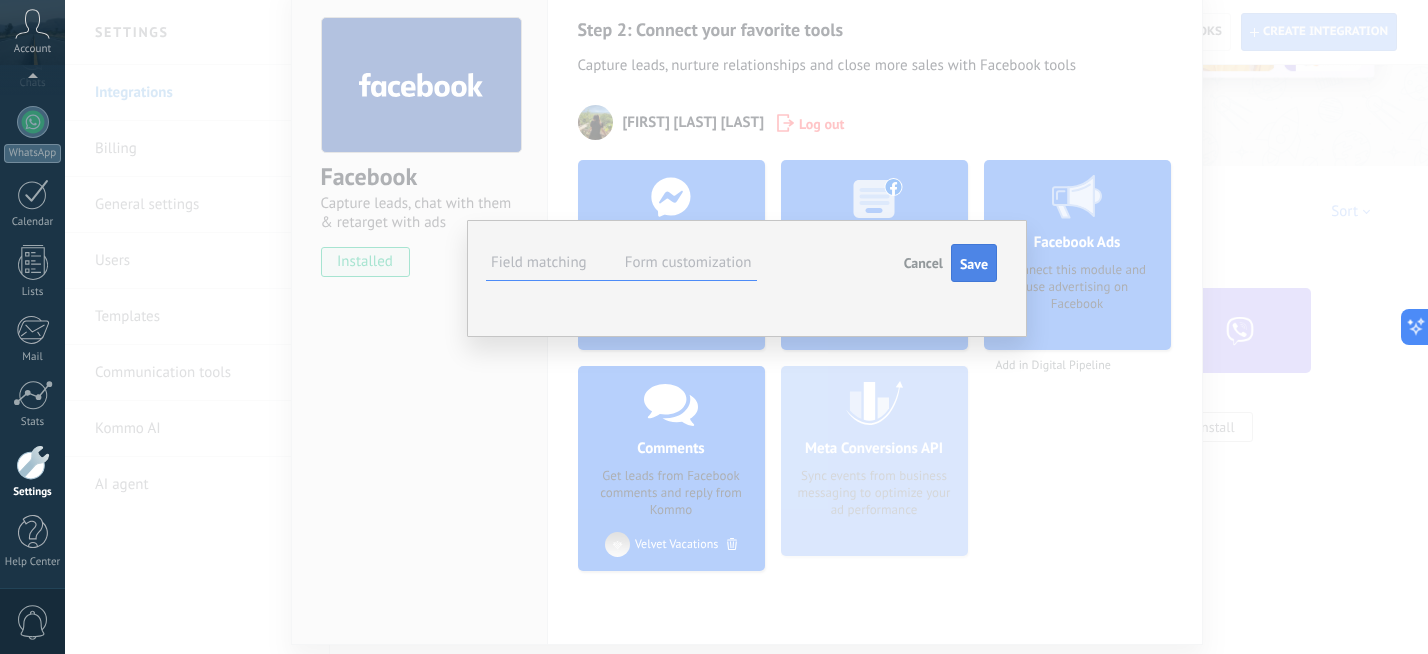 click on "Save" at bounding box center [974, 264] 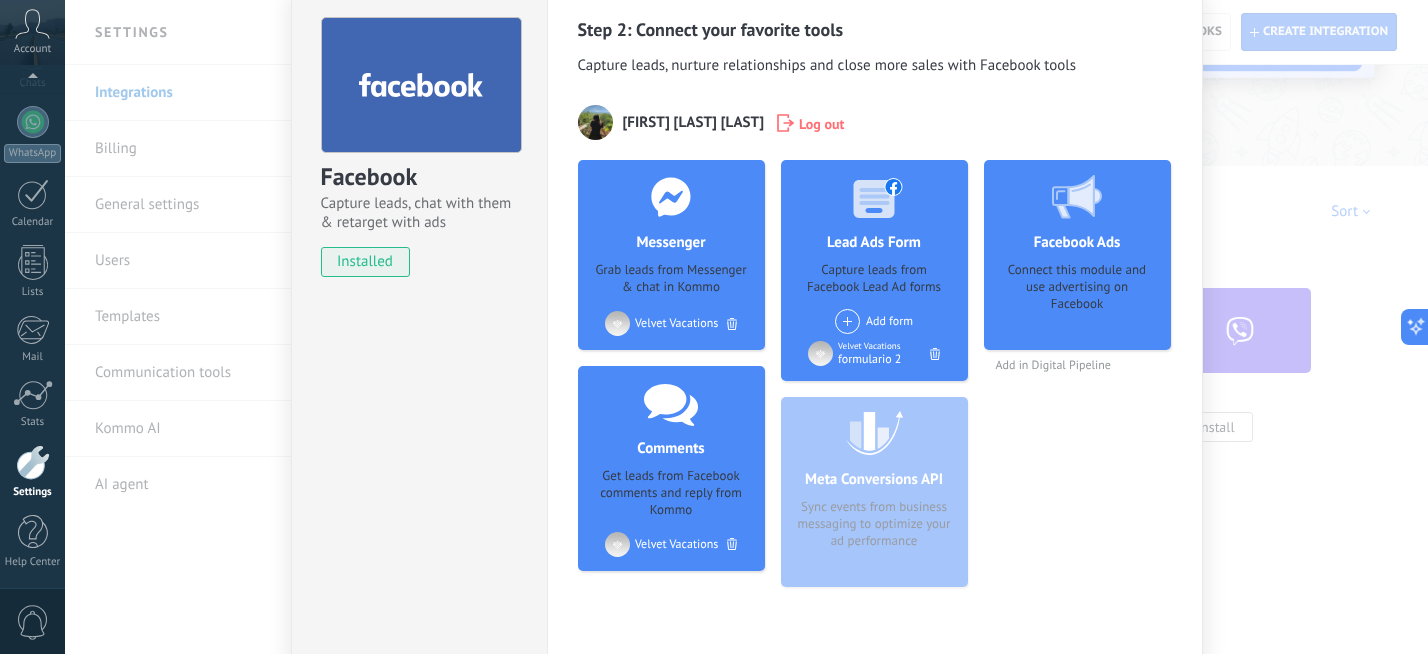 click on "Facebook Capture leads, chat with them & retarget with ads installed Uninstall Step 2: Connect your favorite tools Capture leads, nurture relationships and close more sales with Facebook tools [FIRST] [LAST] [LAST] Log out Messenger Grab leads from Messenger & chat in Kommo Add page Velvet Vacations Comments Get leads from Facebook comments and reply from Kommo Add page Velvet Vacations Lead Ads Form Capture leads from Facebook Lead Ad forms Add form Velvet Vacations formulario 2 Meta Conversions API Sync events from business messaging to optimize your ad performance Facebook Ads Connect this module and use advertising on Facebook Add in Digital Pipeline more" at bounding box center (746, 327) 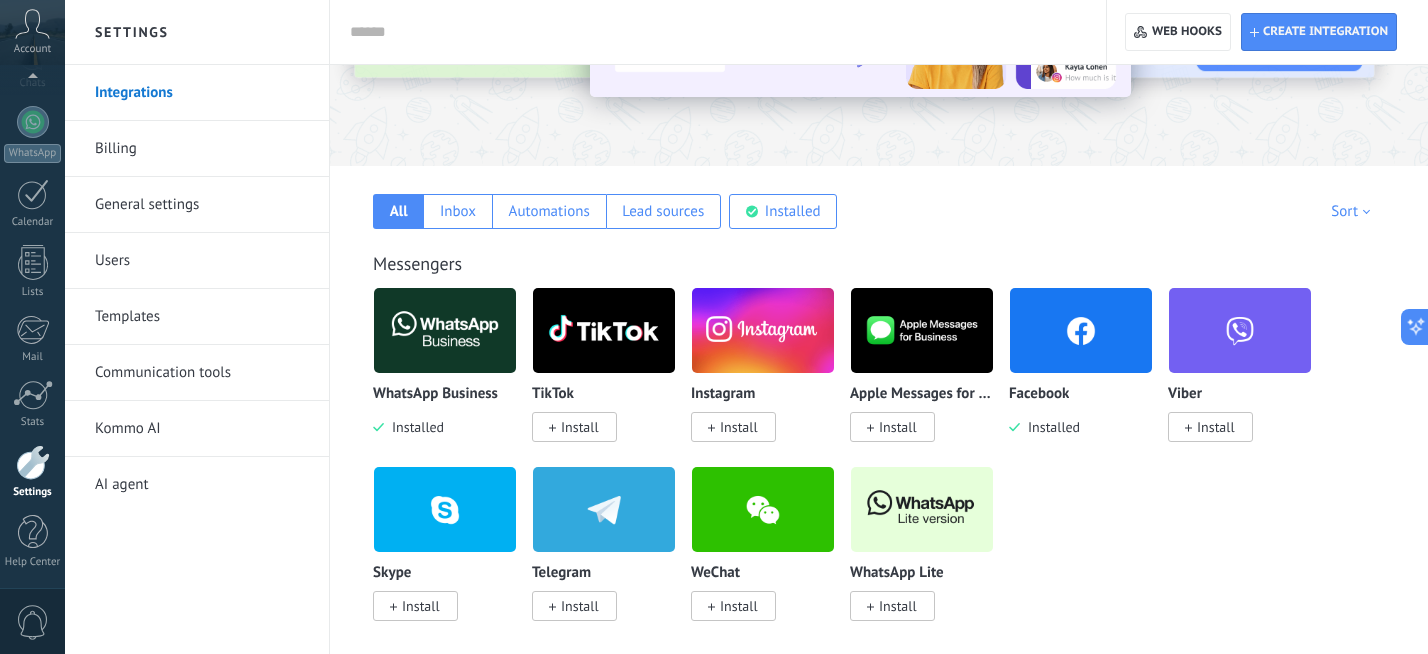 scroll, scrollTop: 0, scrollLeft: 0, axis: both 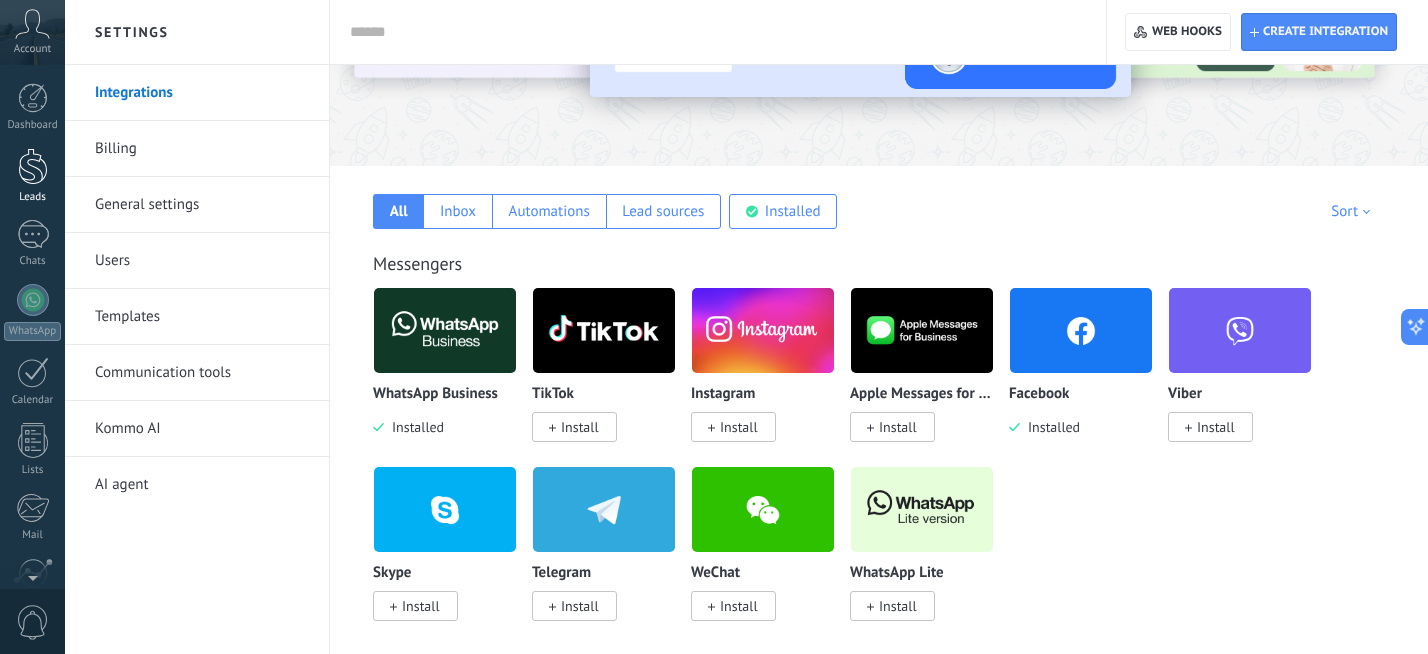 click at bounding box center [33, 166] 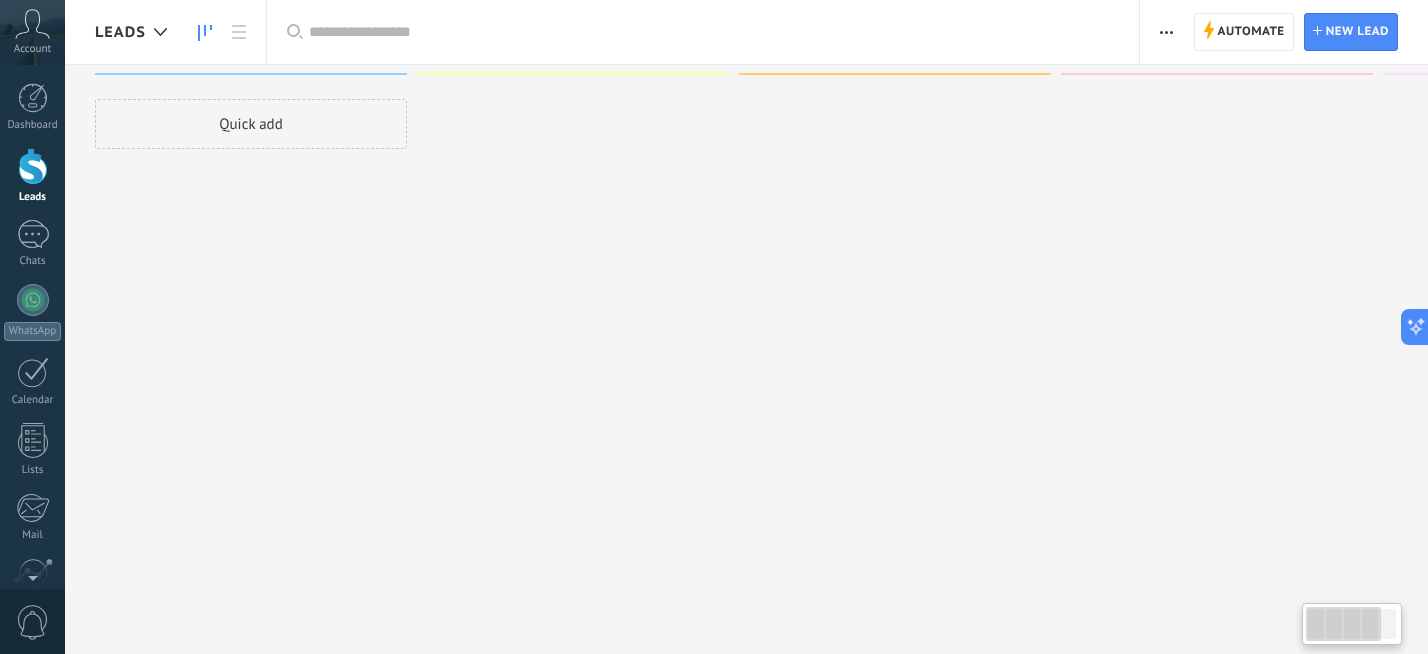 scroll, scrollTop: 0, scrollLeft: 0, axis: both 